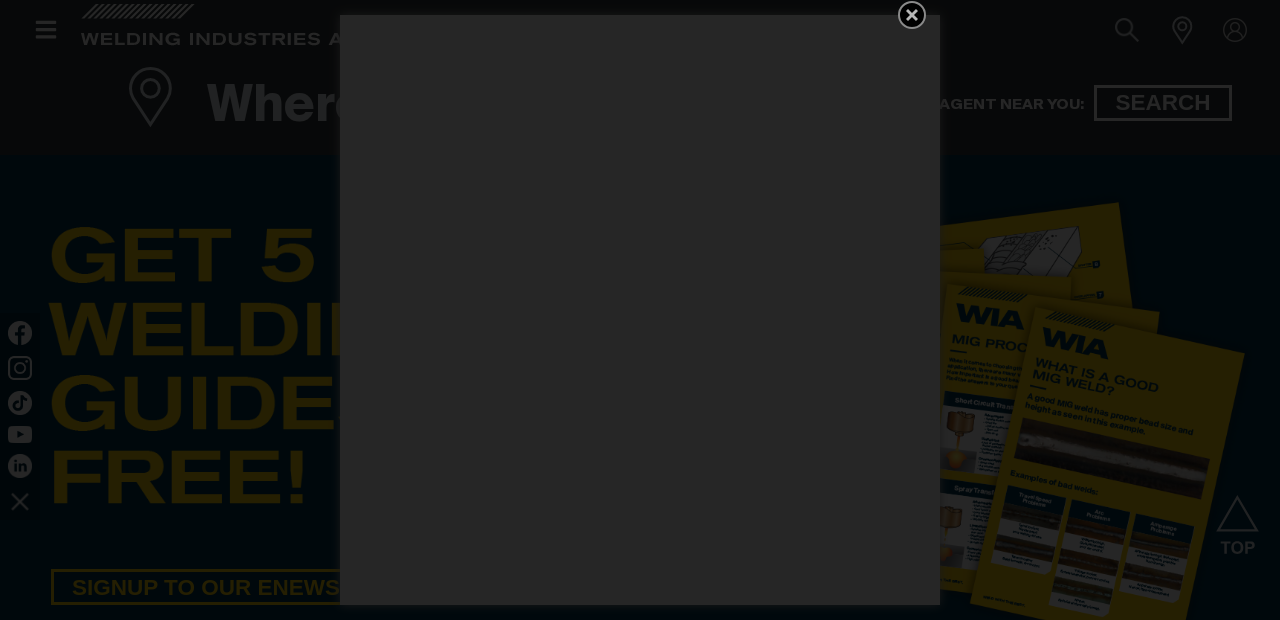 scroll, scrollTop: 926, scrollLeft: 0, axis: vertical 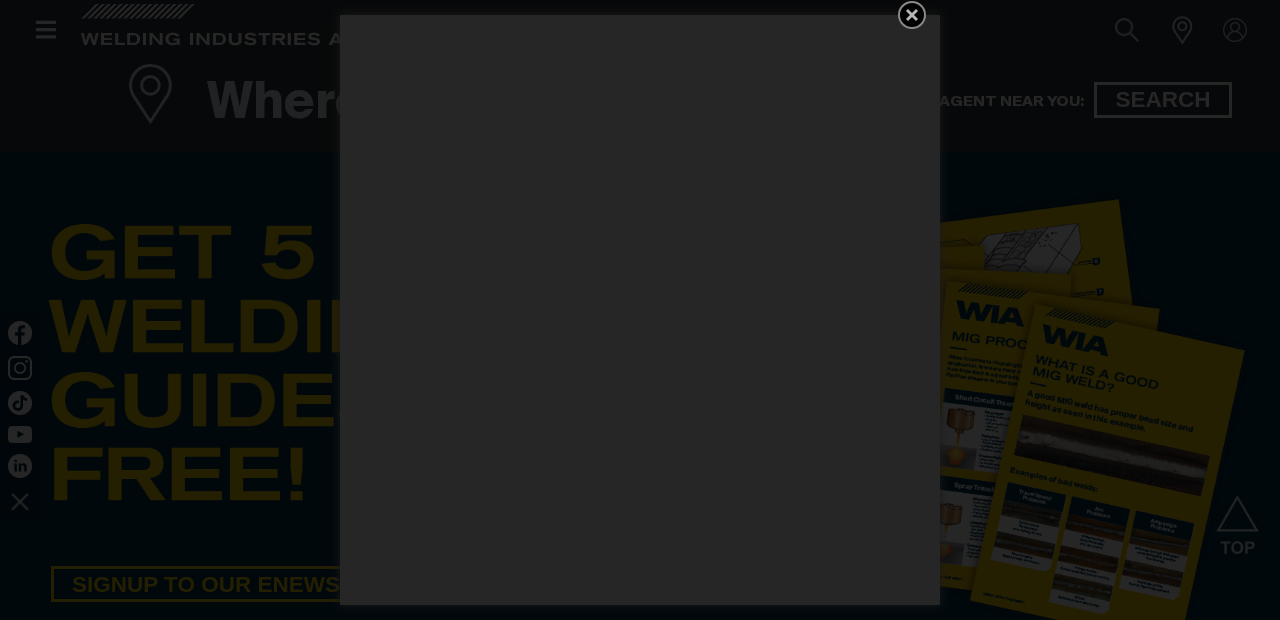 click 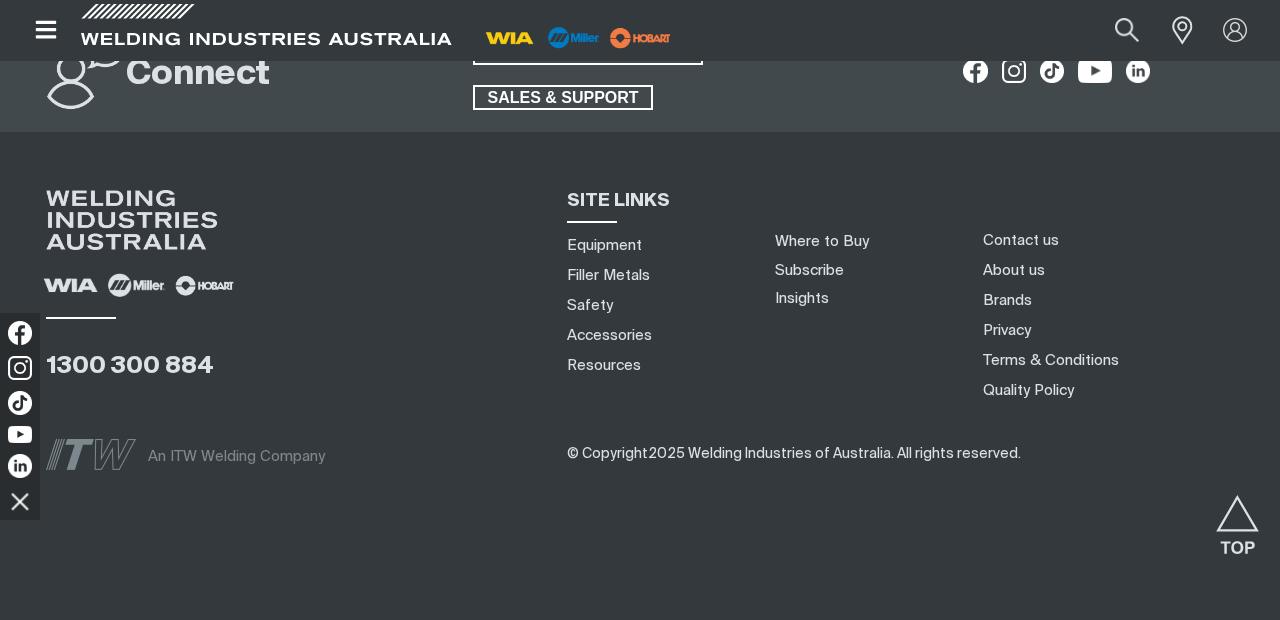 scroll, scrollTop: 7645, scrollLeft: 0, axis: vertical 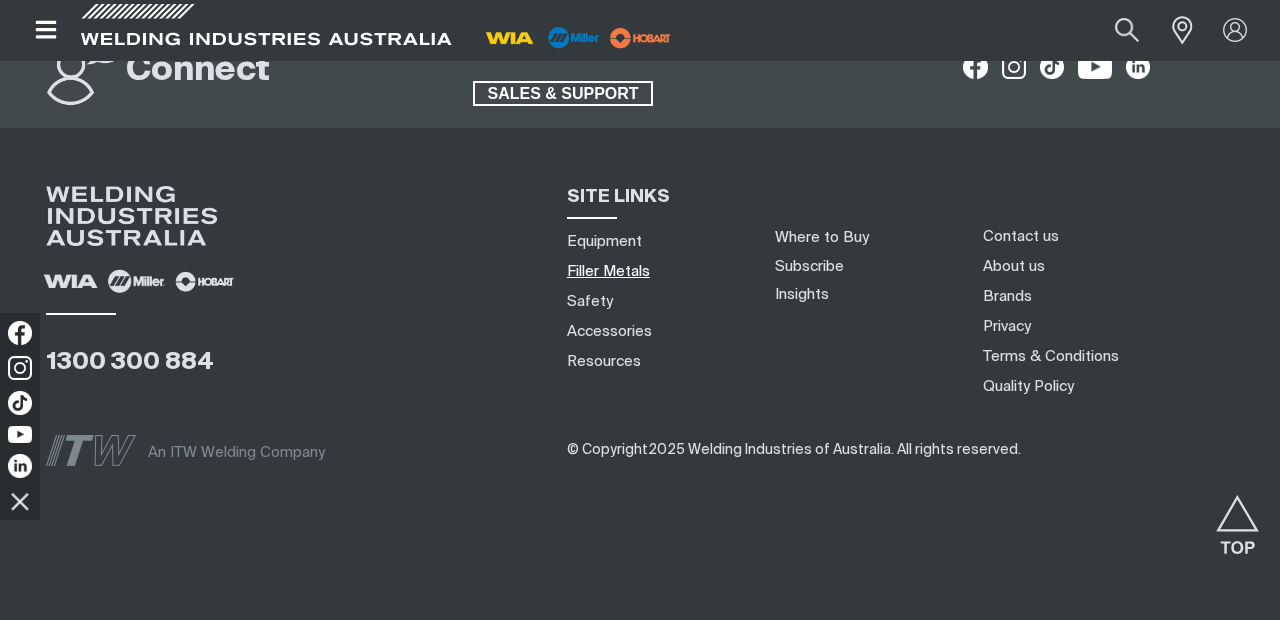 click on "Filler Metals" at bounding box center [608, 271] 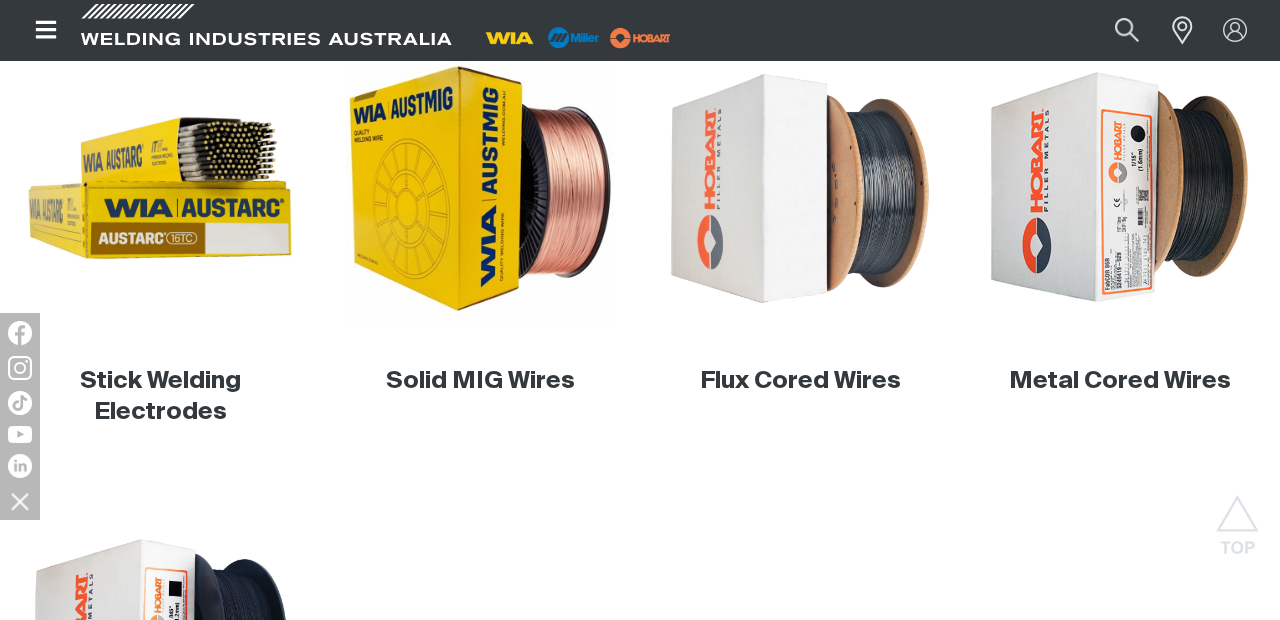 scroll, scrollTop: 651, scrollLeft: 0, axis: vertical 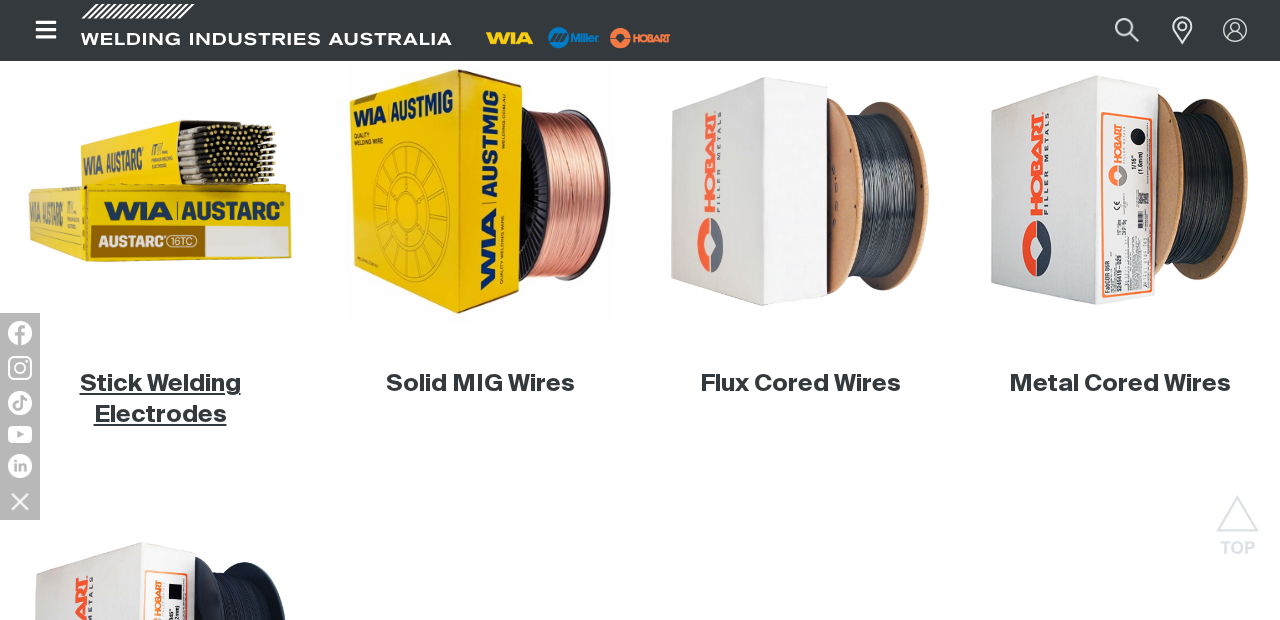 click on "Stick Welding Electrodes" at bounding box center (160, 399) 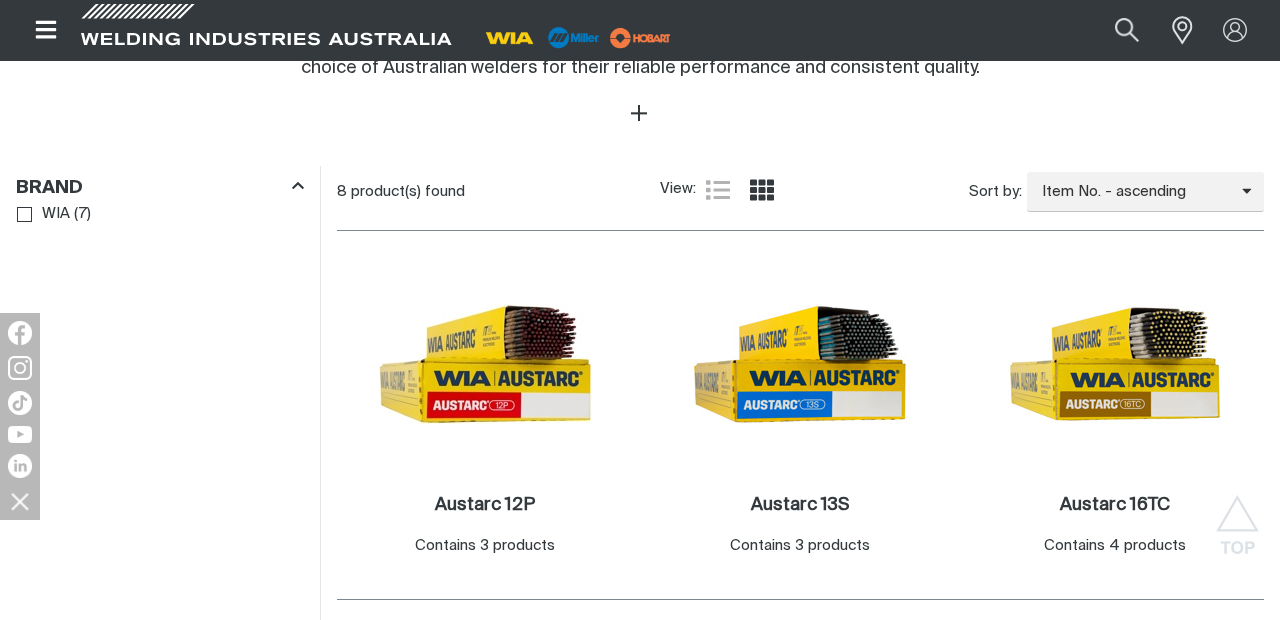 scroll, scrollTop: 906, scrollLeft: 0, axis: vertical 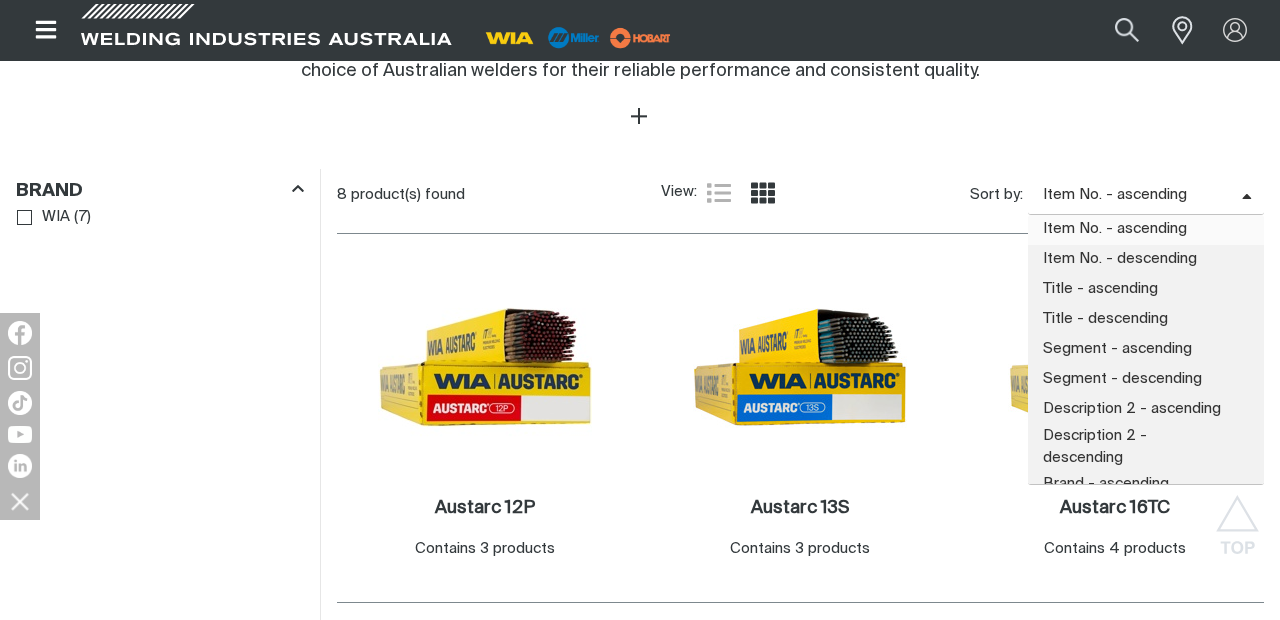 click at bounding box center [1253, 195] 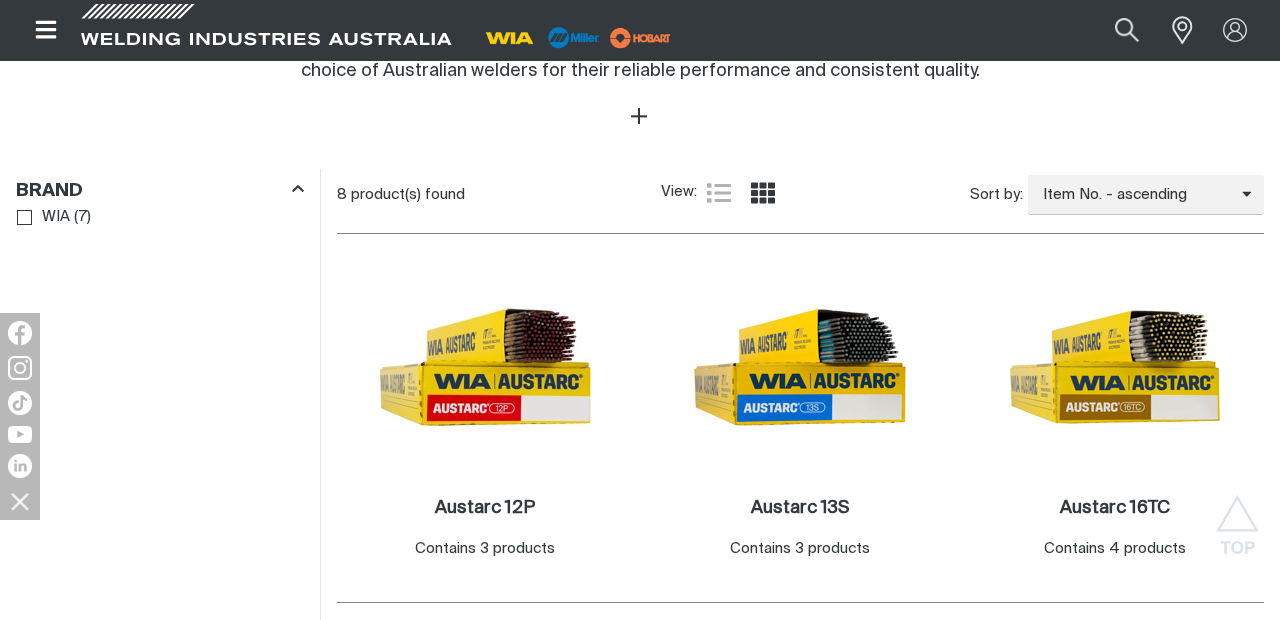 click on "Home Filler Metals Stick Welding Electrodes Stick Welding Electrodes Stick Welding Electrodes Home >  Filler Metals ELECTRODE SELECTION CHART Austarc Electrodes have set the industry standard for stick welding electrodes in Australia for over 60 years. Manufactured in New Zealand from the best quality steel, Austarc products are the preferred choice of Australian welders for their reliable performance and consistent quality. Using WIA's Austarc arc welding rods for stick welding will ensure optimal weld results for a range of applications including structural steel, pipe welding, rural, maintenance and repairs – and more. WIA’s comprehensive range of stick welding electrodes includes: General purpose welding electrodes Low hydrogen welding electrodes Iron powder welding electrodes Stainless steel electrodes Hard facing electrodes Low-Hydrogen Controlled Electrodes Range General Purpose Electrodes Stainless Steel Electrodes here. 8   product(s) found View: List view Grid view Sort by: Title - ascending 1" at bounding box center (640, 289) 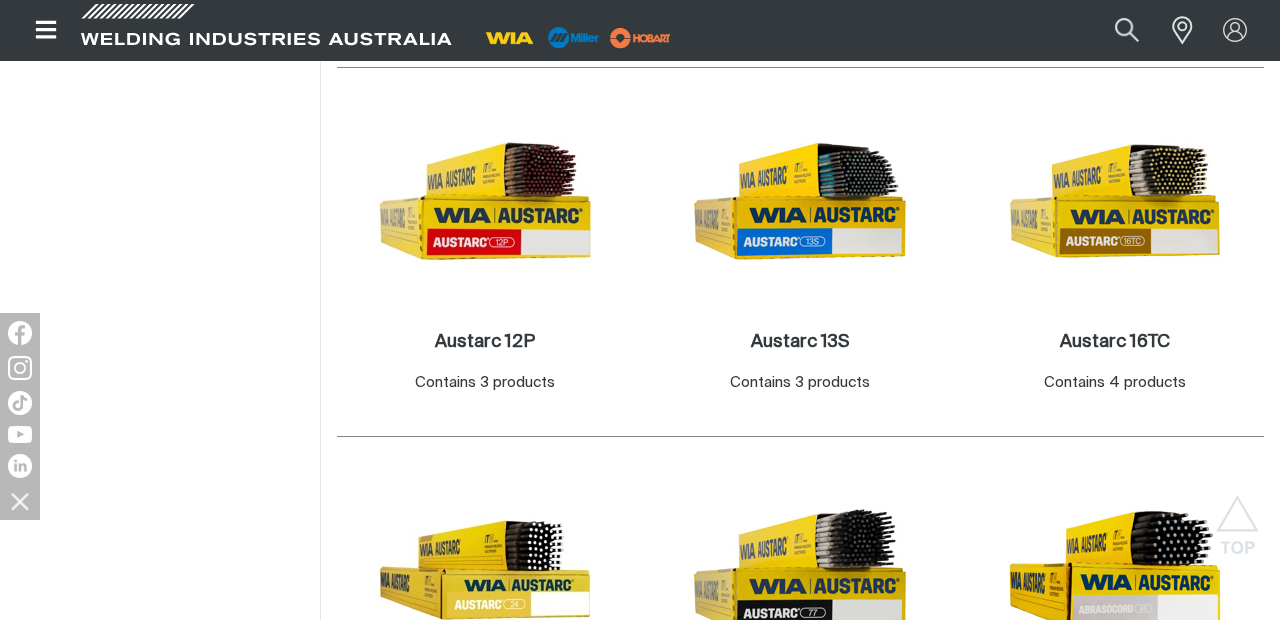 scroll, scrollTop: 1074, scrollLeft: 0, axis: vertical 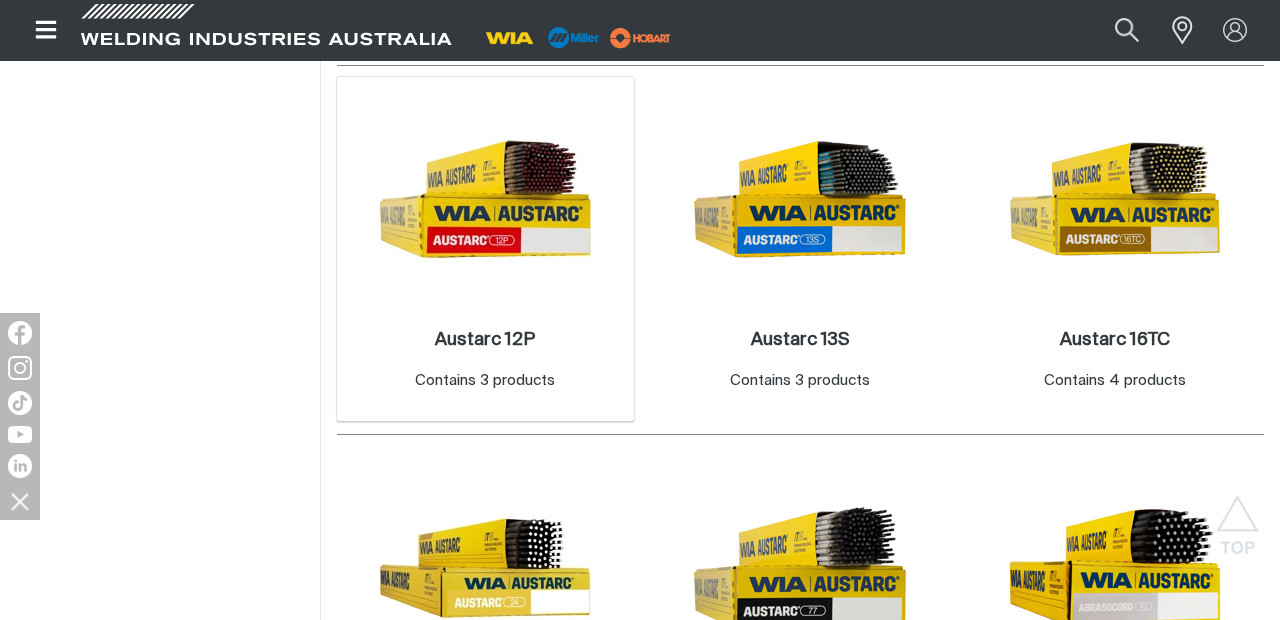 click at bounding box center (485, 199) 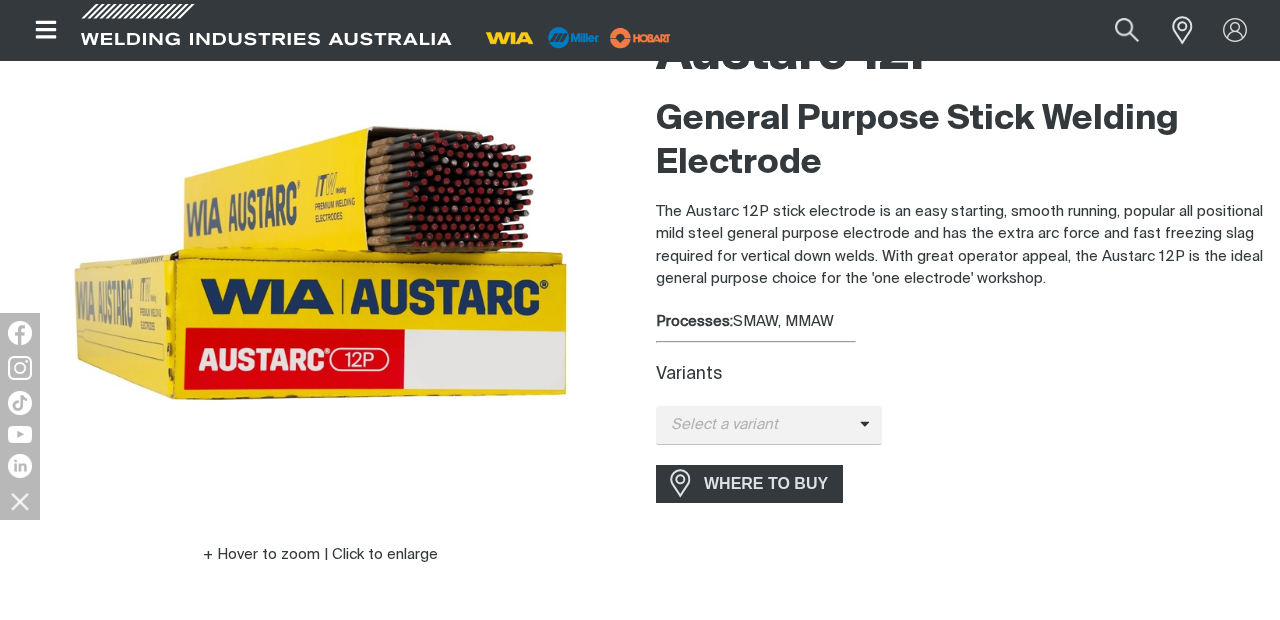 scroll, scrollTop: 228, scrollLeft: 0, axis: vertical 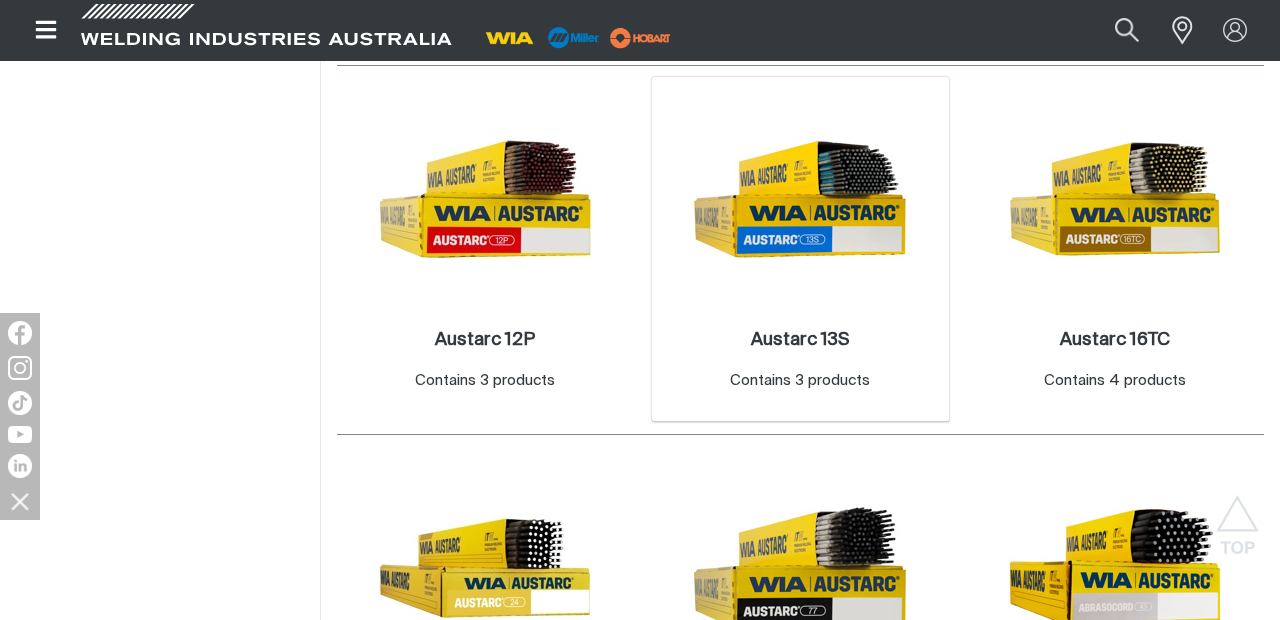 click at bounding box center [800, 199] 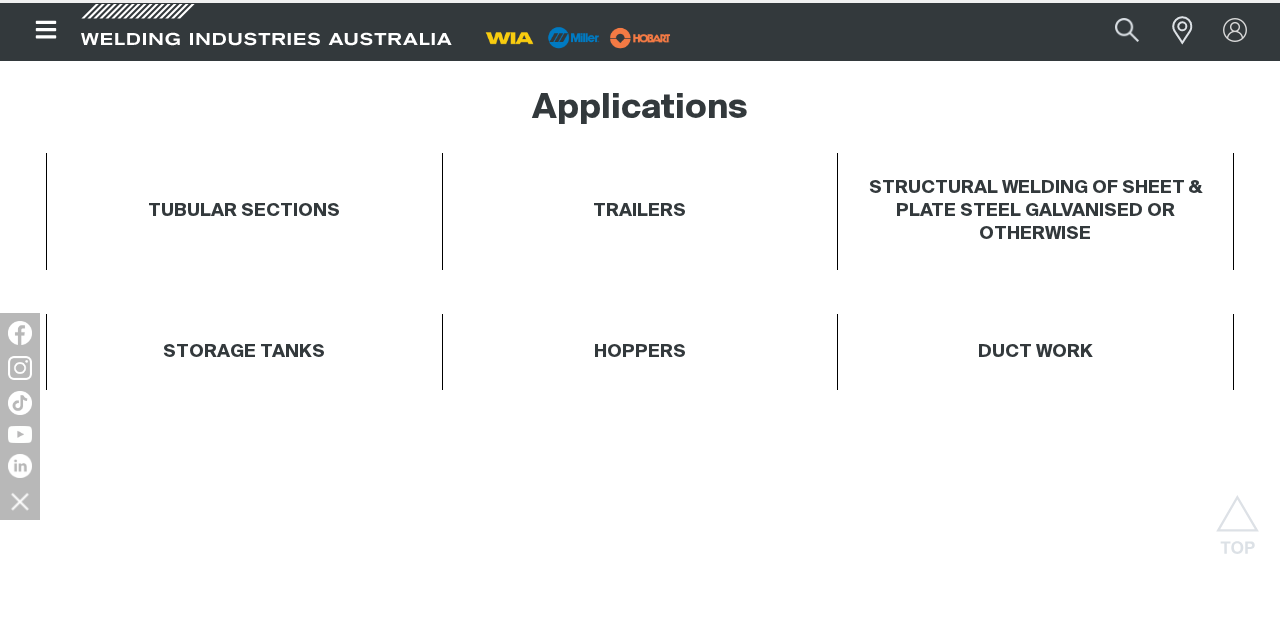 scroll, scrollTop: 0, scrollLeft: 0, axis: both 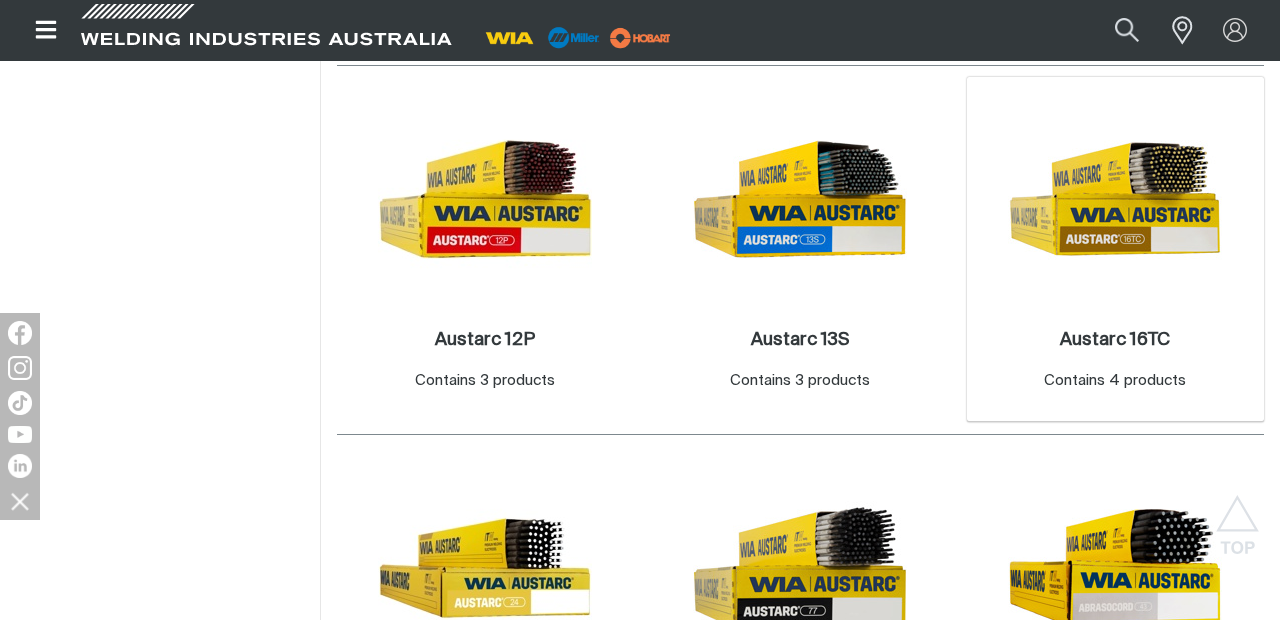 click at bounding box center [1115, 199] 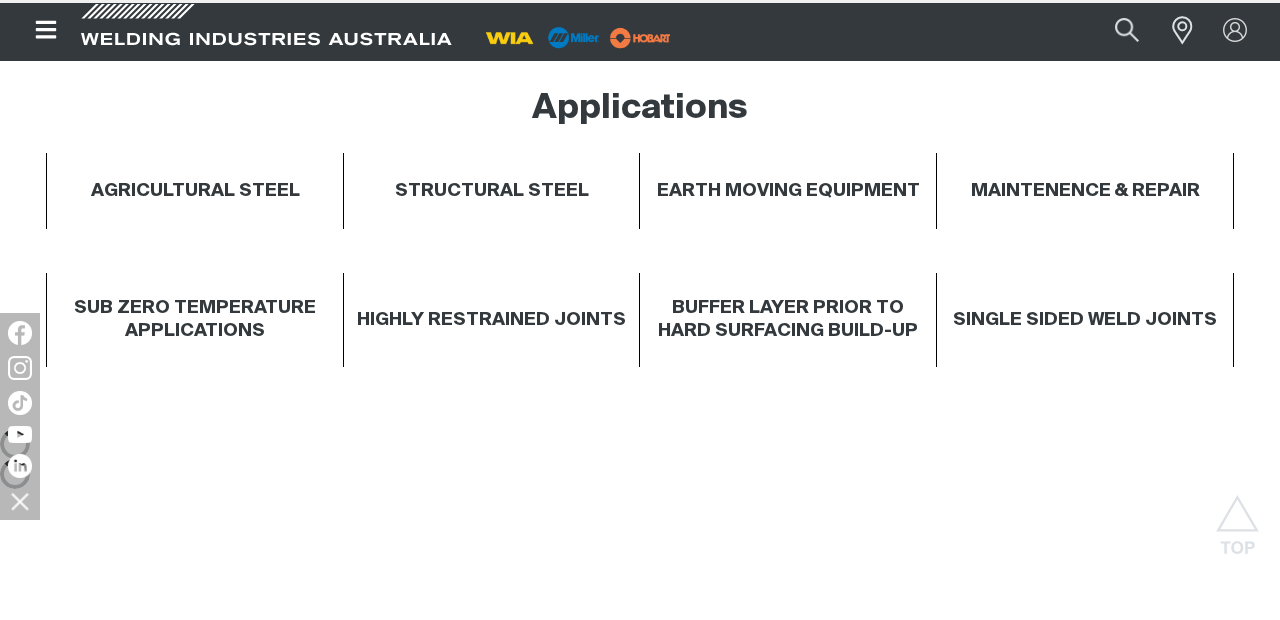 scroll, scrollTop: 0, scrollLeft: 0, axis: both 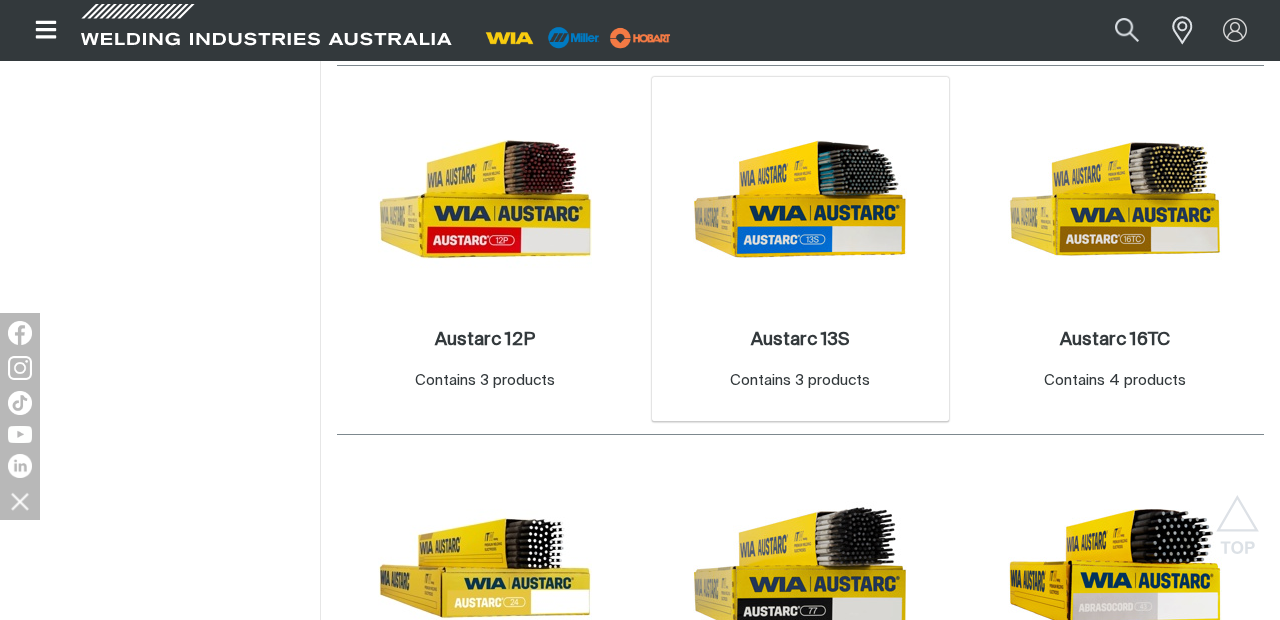 click at bounding box center [800, 199] 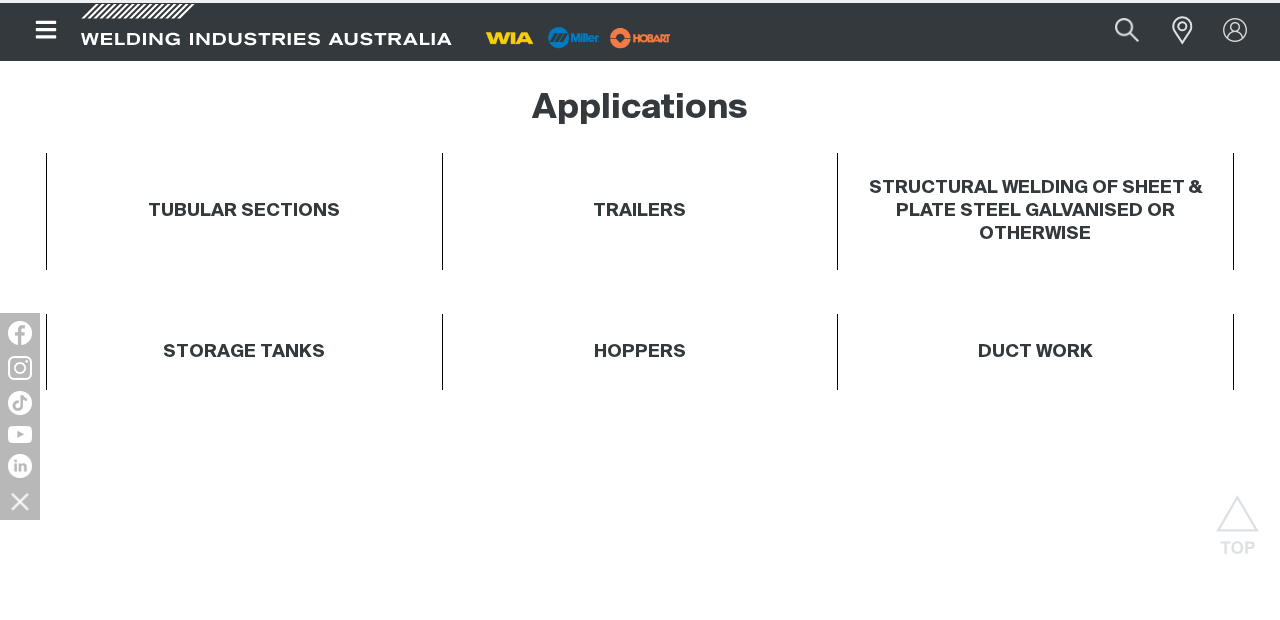 scroll, scrollTop: 0, scrollLeft: 0, axis: both 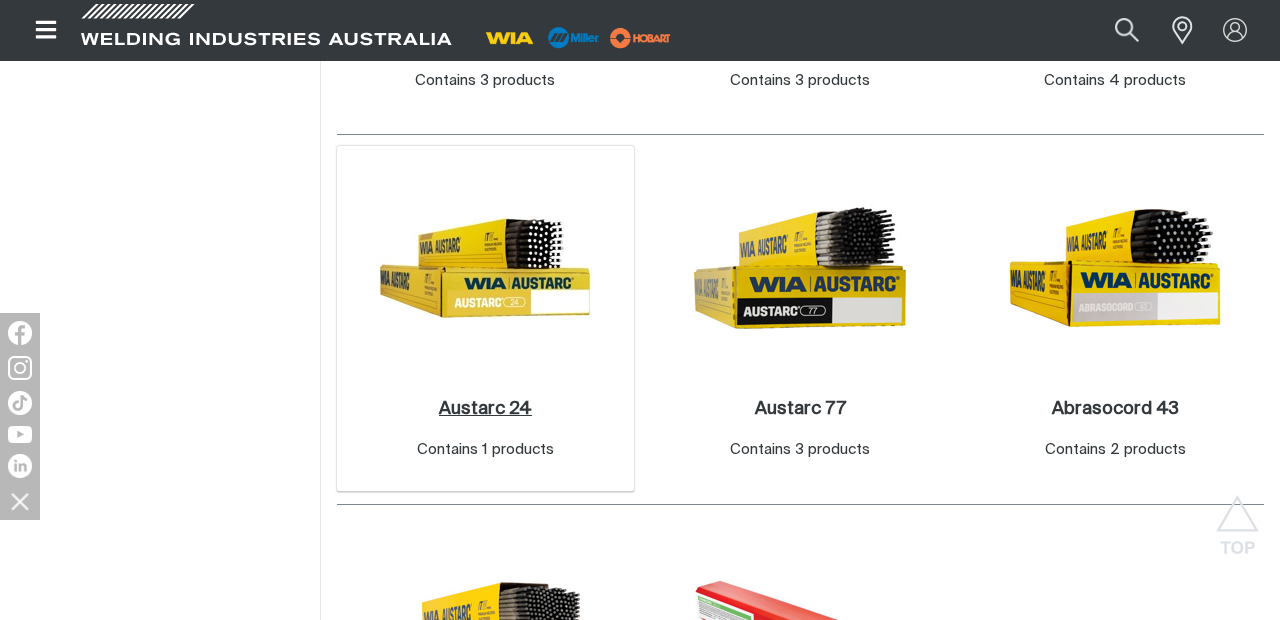 click on "Austarc 24 ." at bounding box center [485, 409] 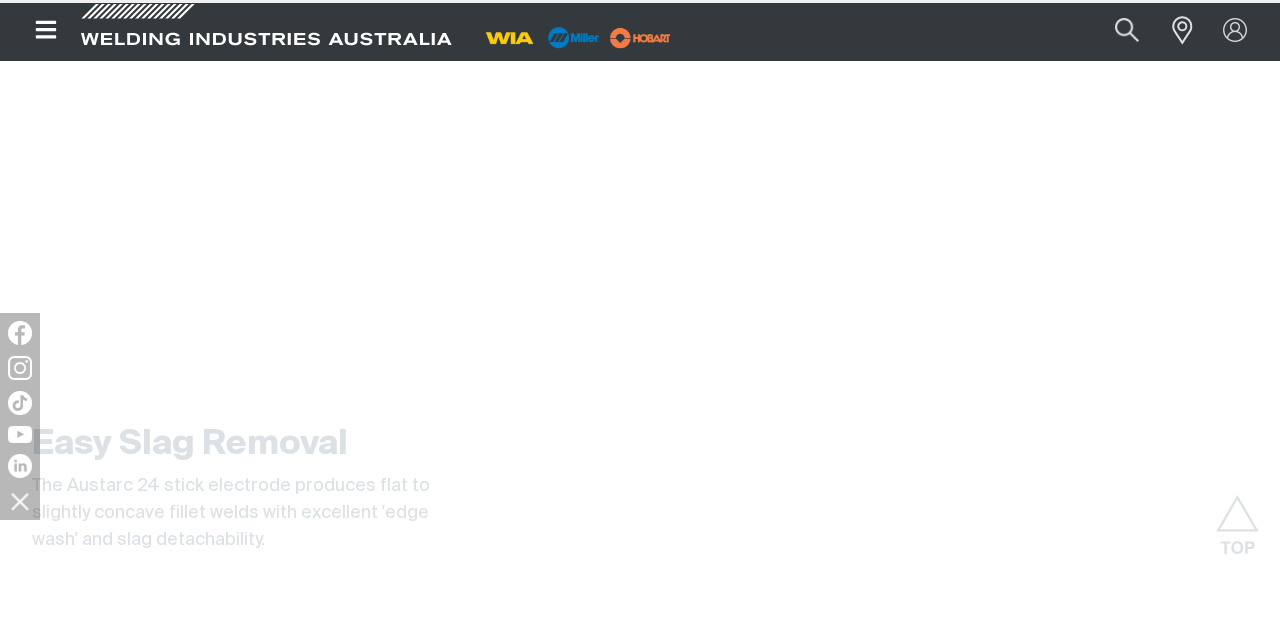 scroll, scrollTop: 0, scrollLeft: 0, axis: both 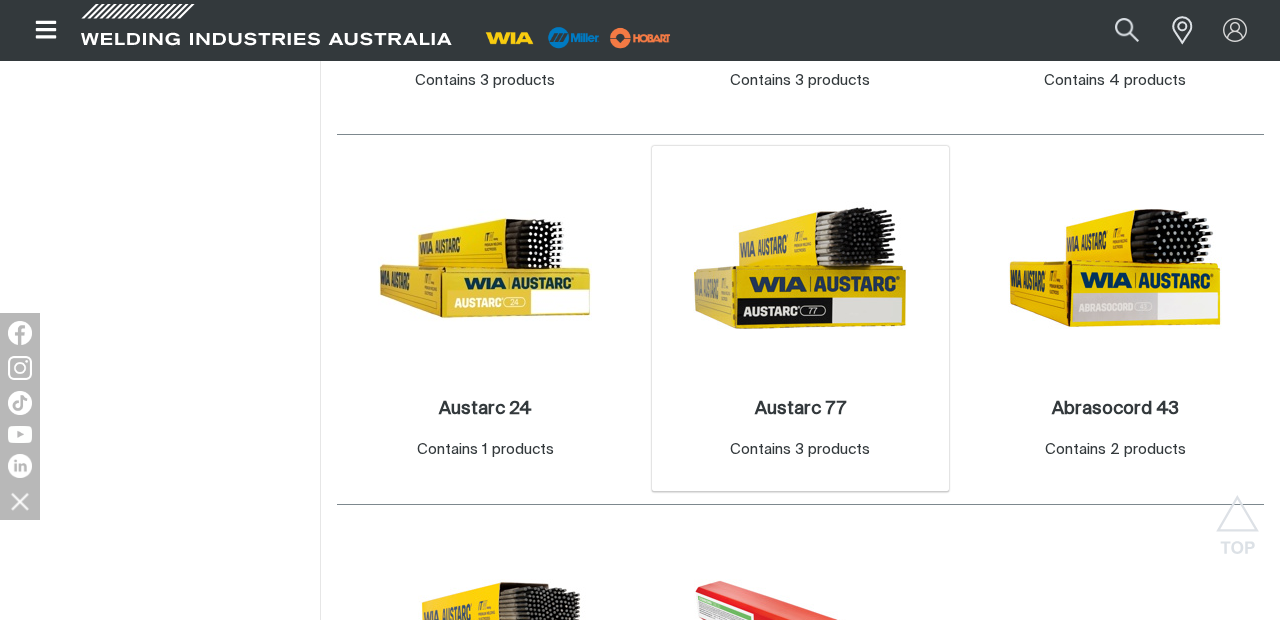 click at bounding box center (800, 268) 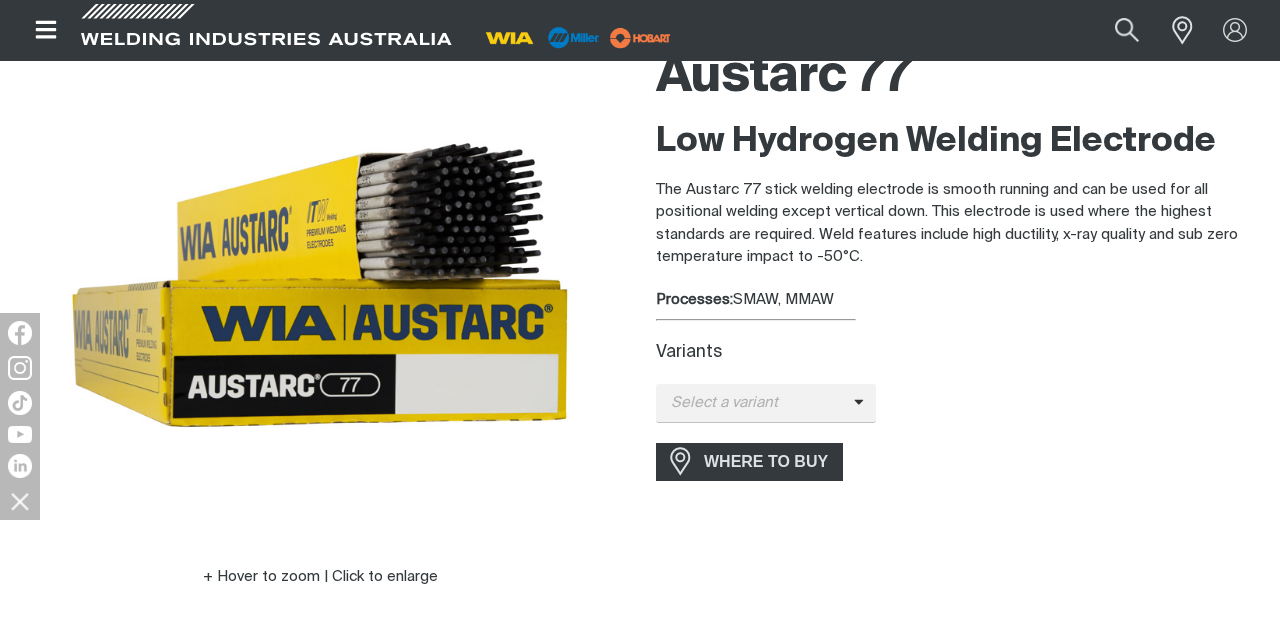 scroll, scrollTop: 200, scrollLeft: 0, axis: vertical 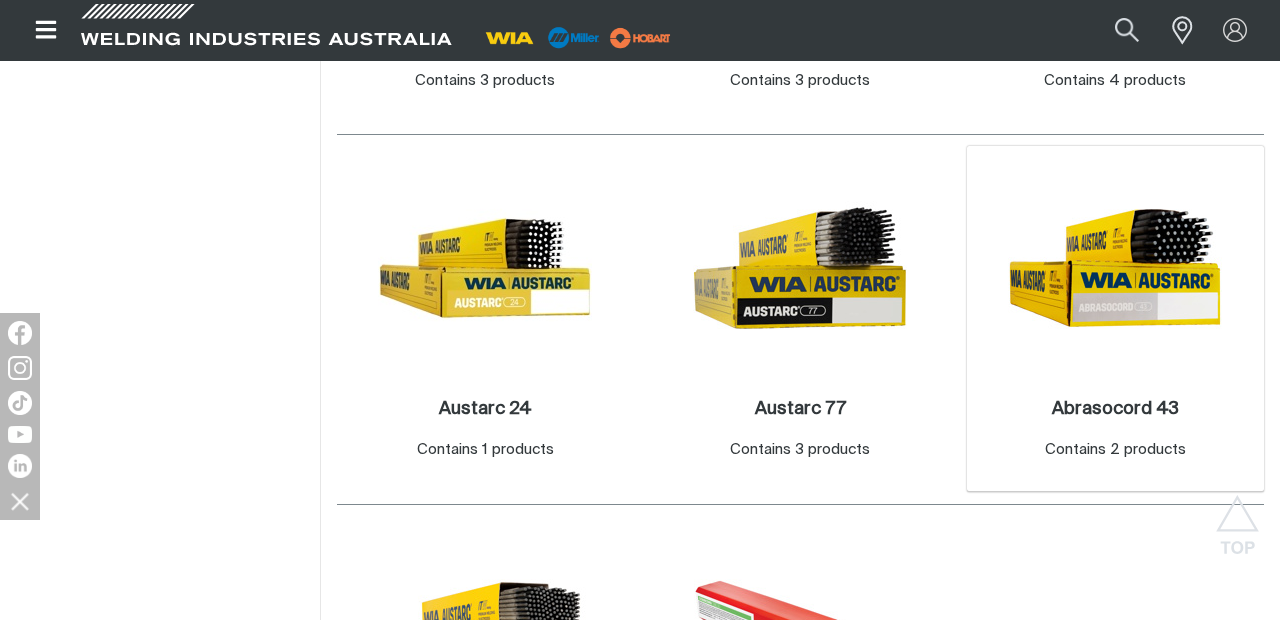 click at bounding box center (1115, 268) 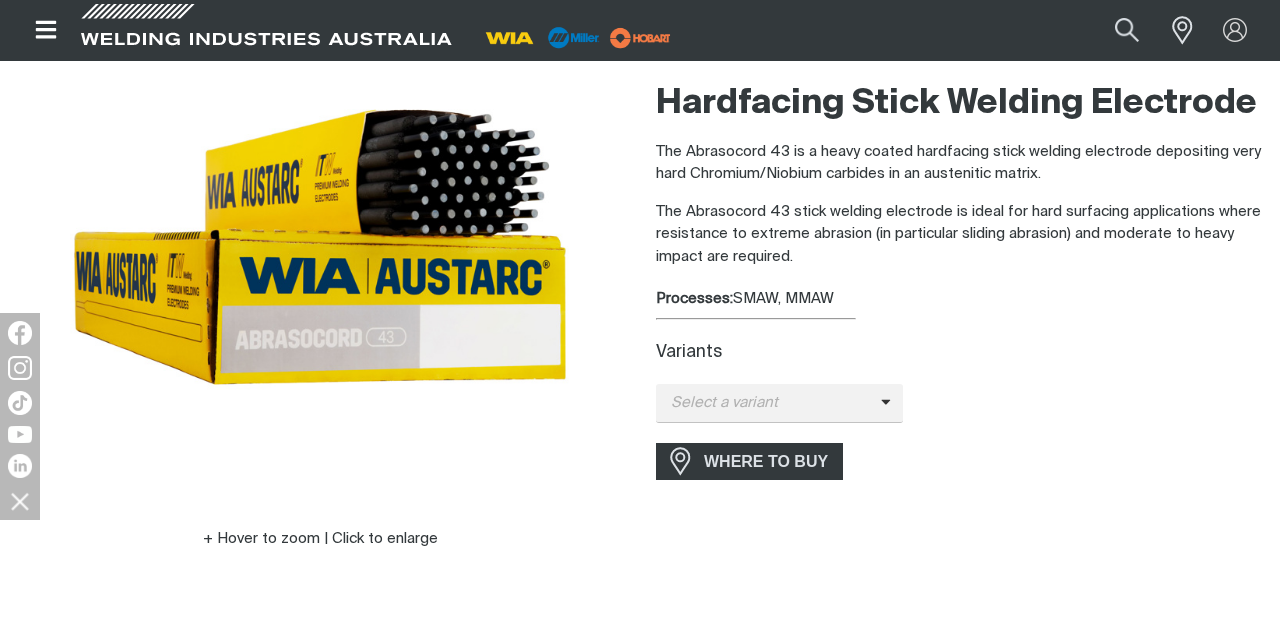 scroll, scrollTop: 231, scrollLeft: 0, axis: vertical 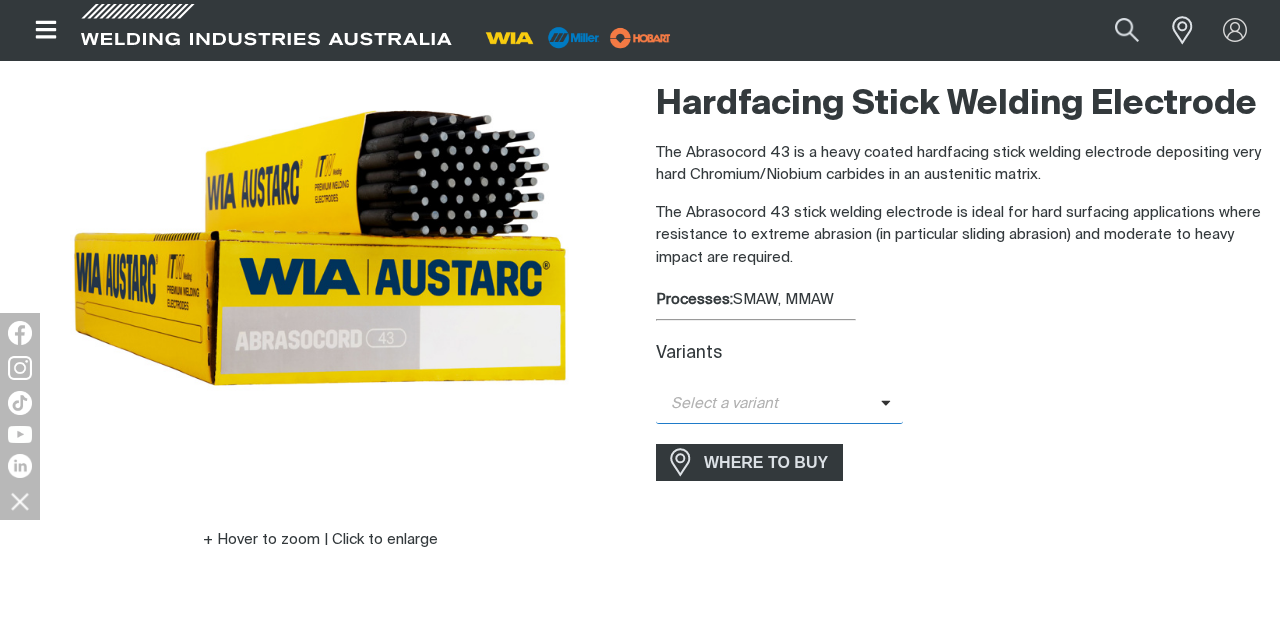 click 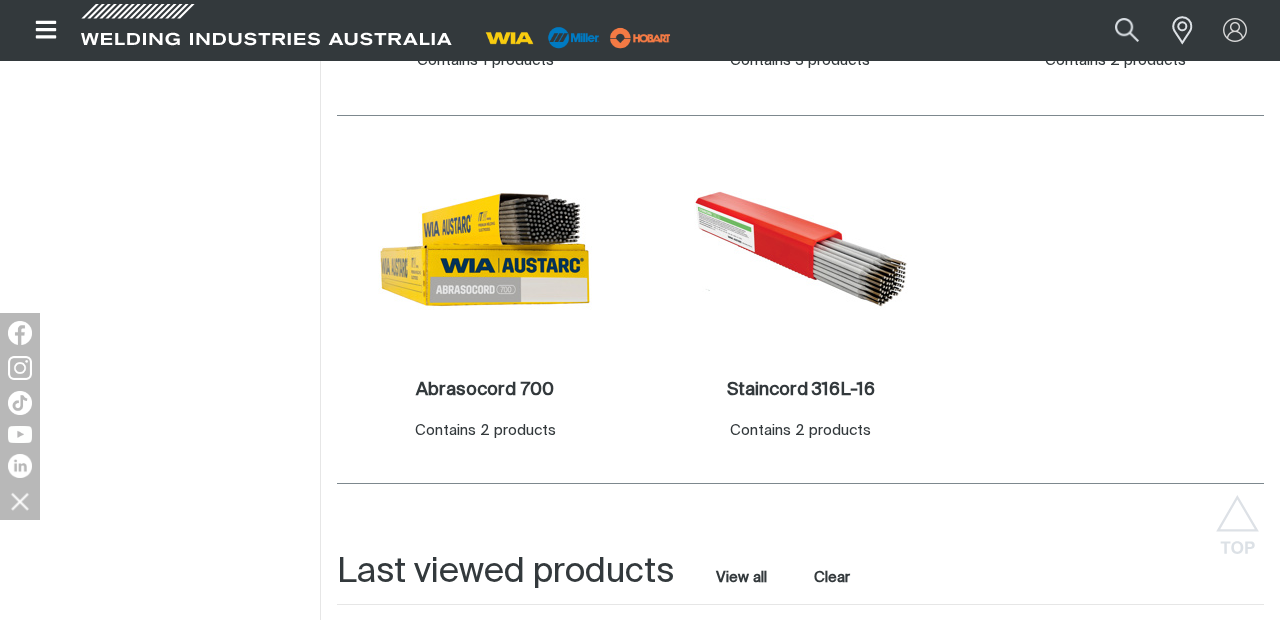 scroll, scrollTop: 1783, scrollLeft: 0, axis: vertical 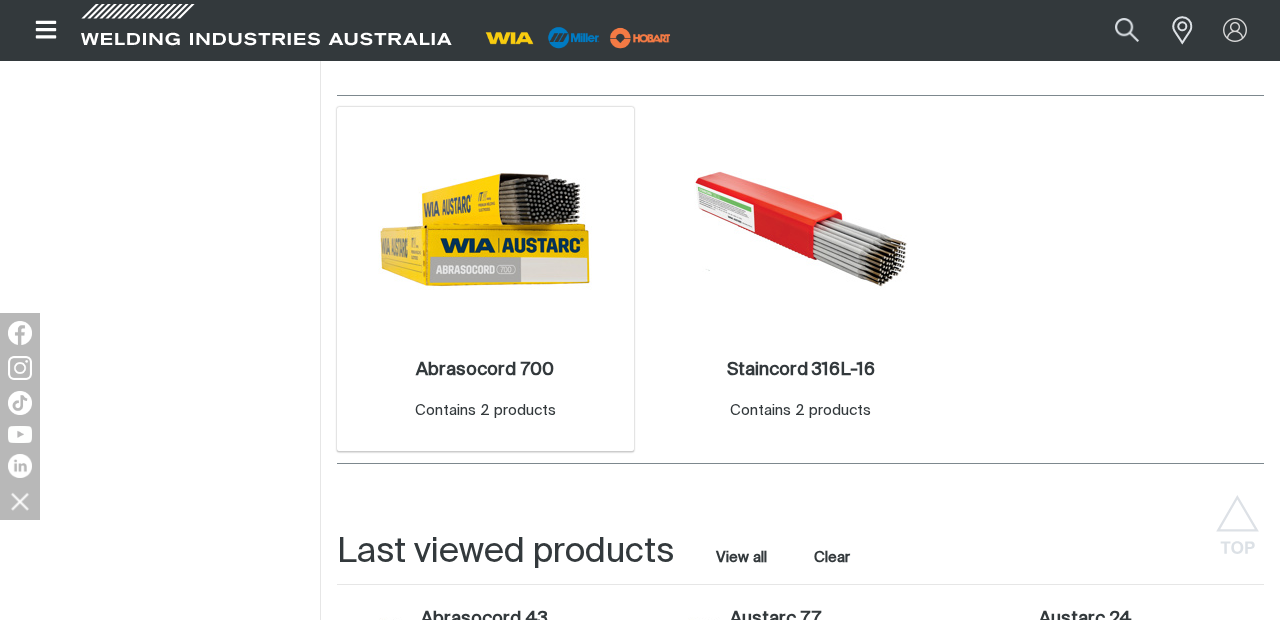 click at bounding box center (485, 229) 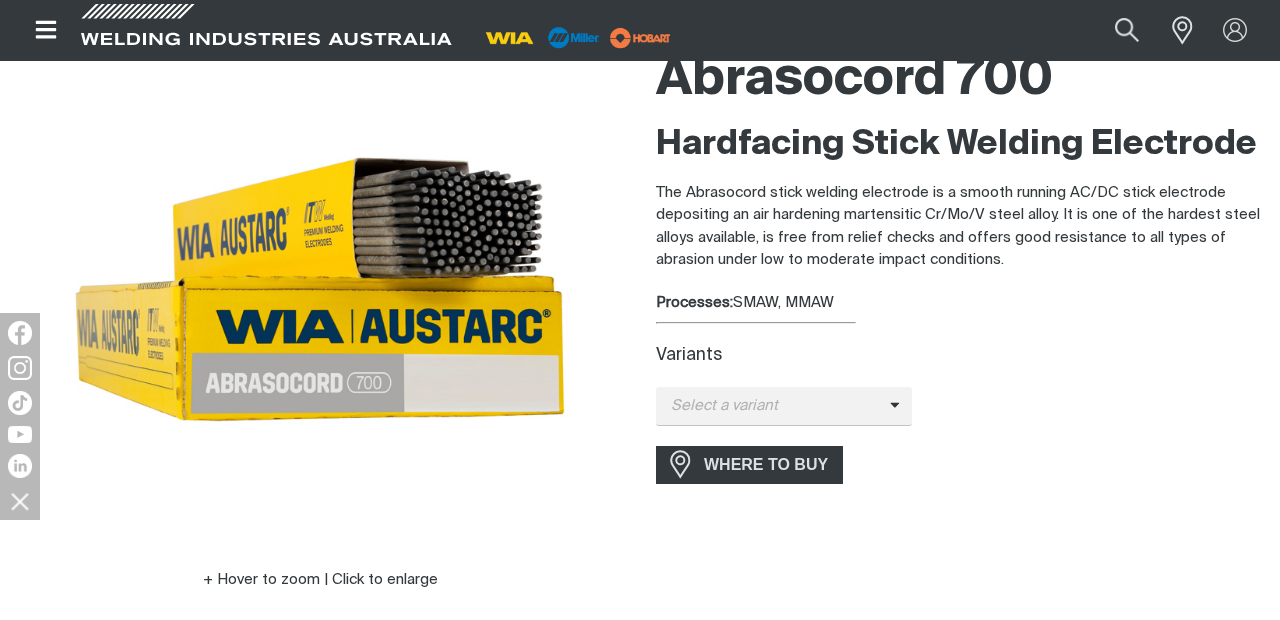 scroll, scrollTop: 213, scrollLeft: 0, axis: vertical 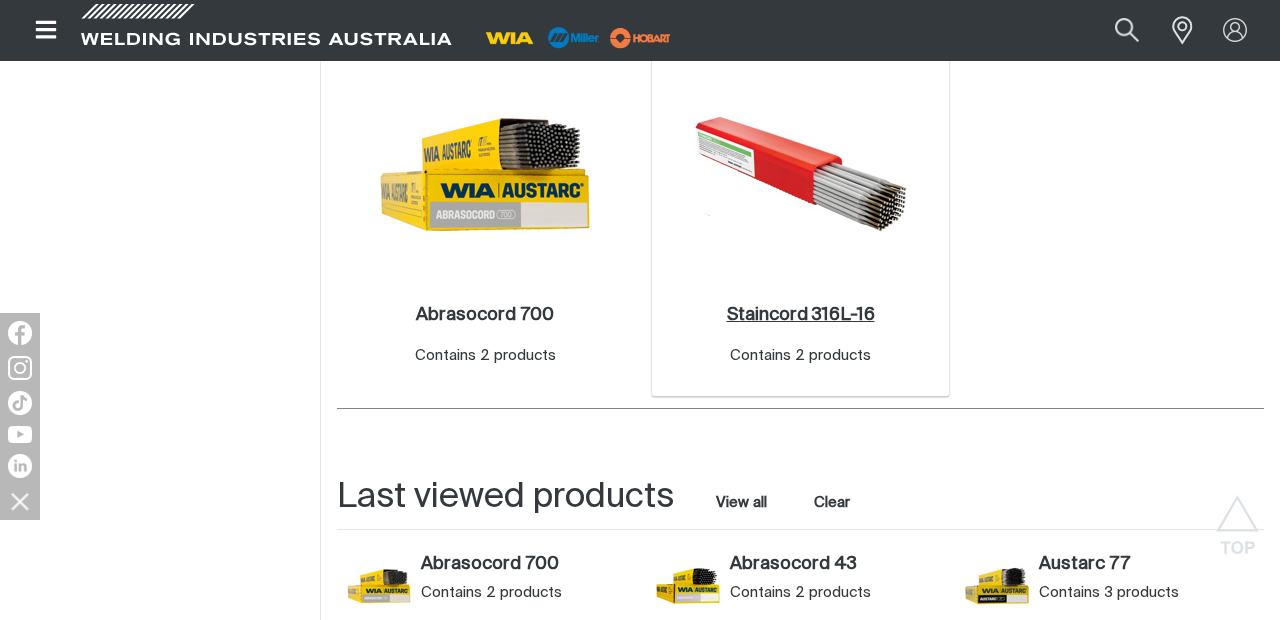 click on "Staincord 316L-16 ." at bounding box center [801, 315] 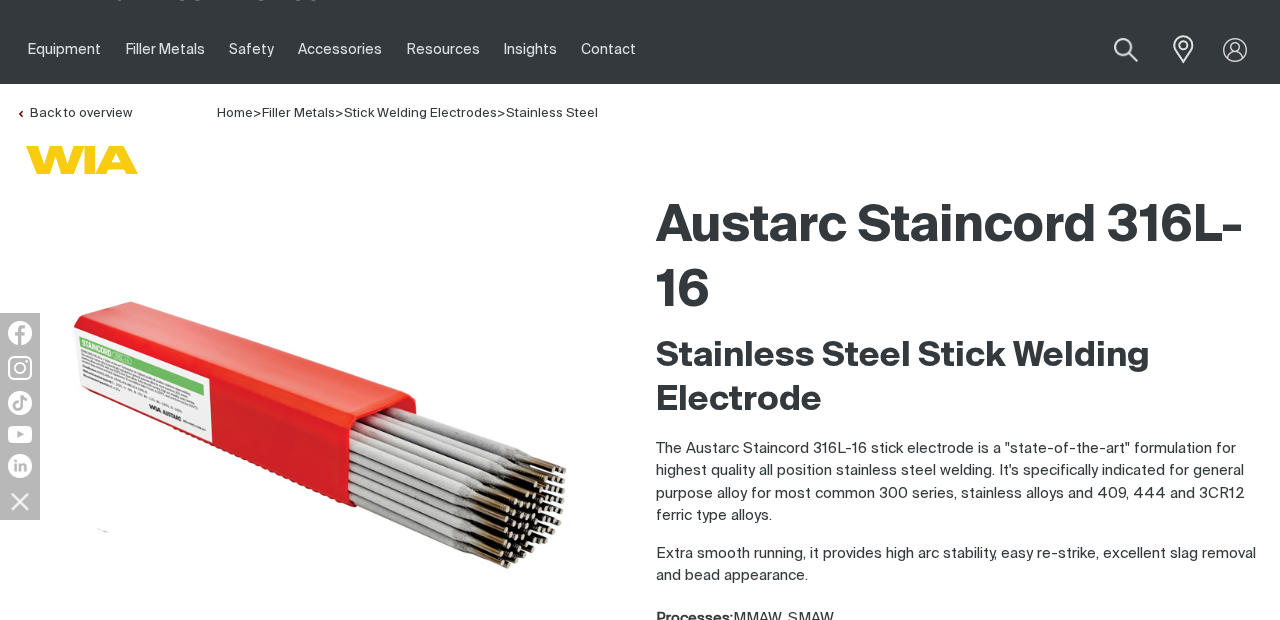 scroll, scrollTop: 0, scrollLeft: 0, axis: both 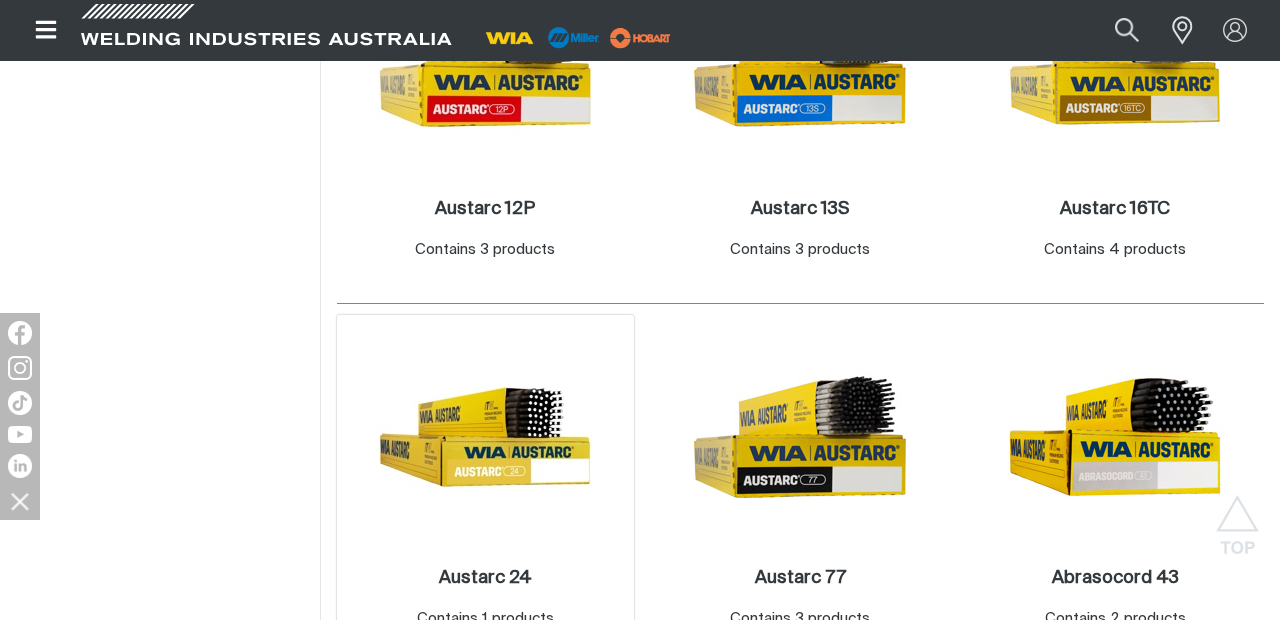 click at bounding box center [485, 437] 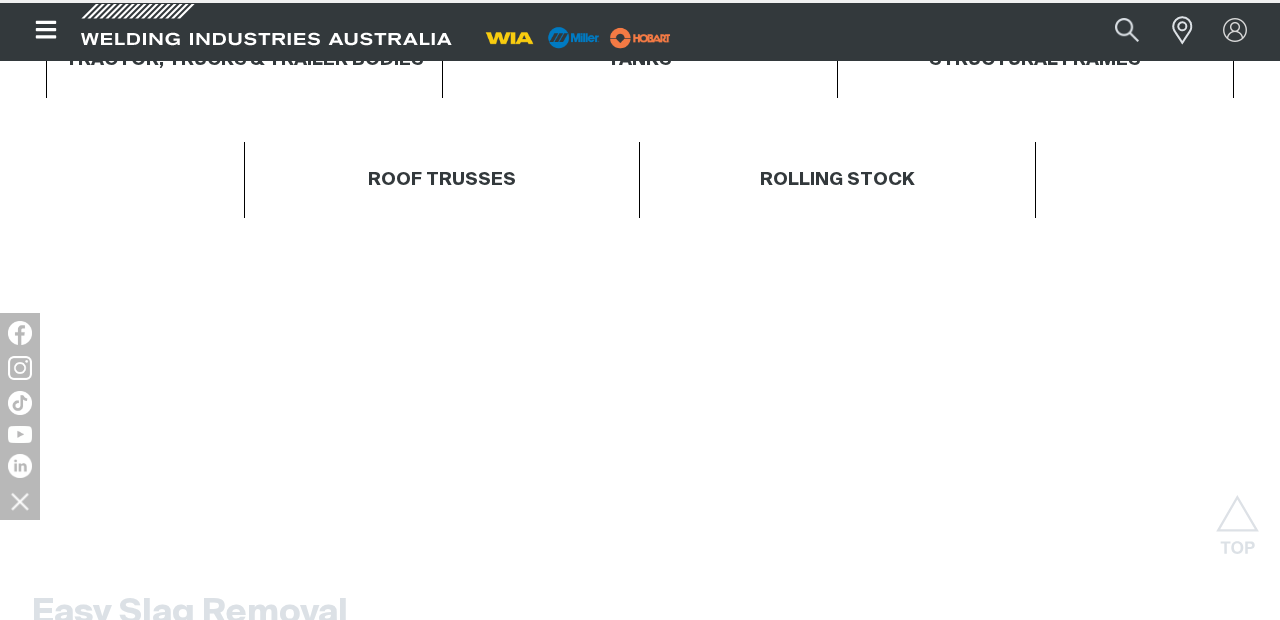 scroll, scrollTop: 0, scrollLeft: 0, axis: both 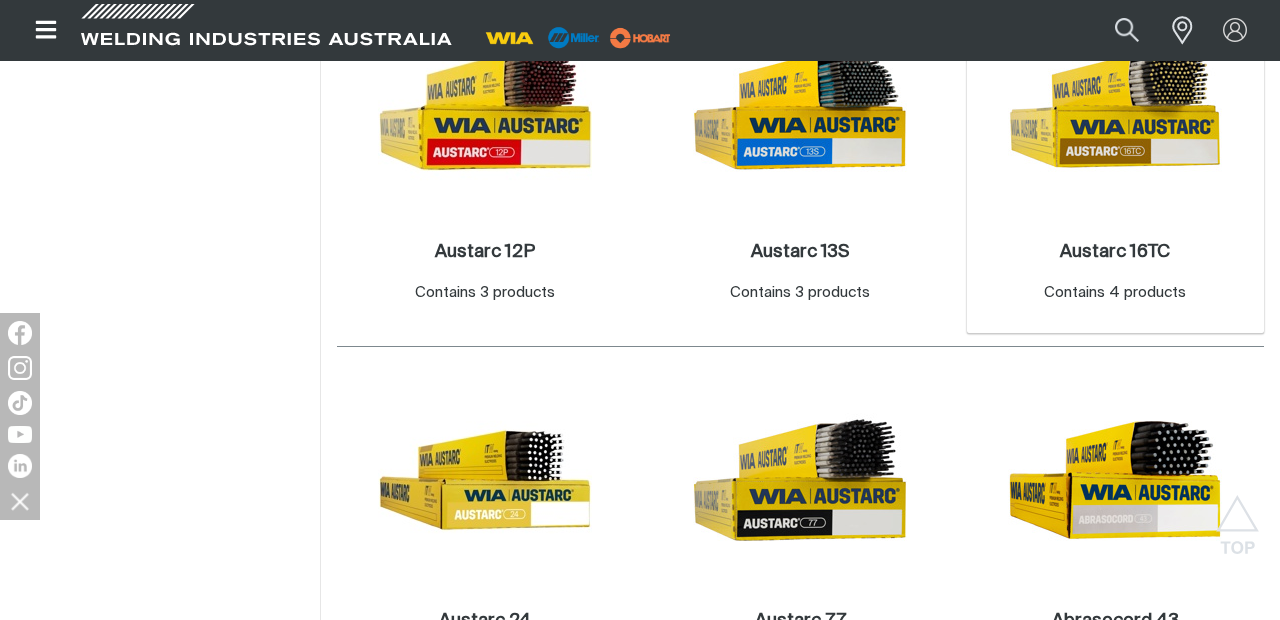 click at bounding box center [1115, 111] 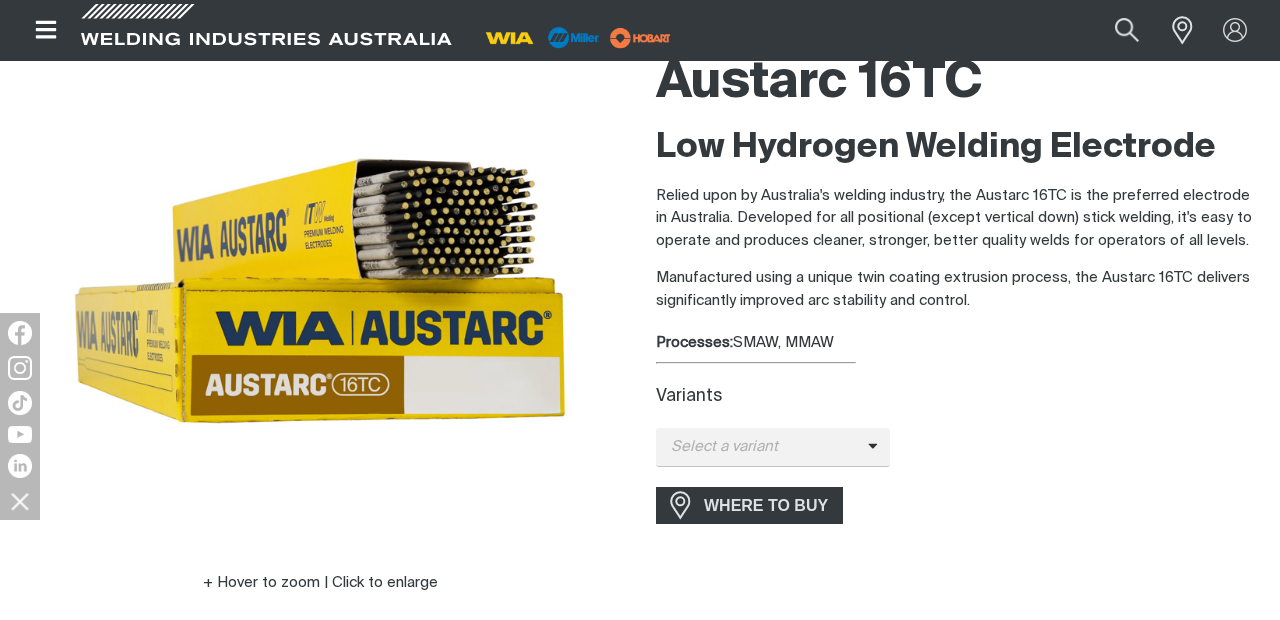 scroll, scrollTop: 180, scrollLeft: 0, axis: vertical 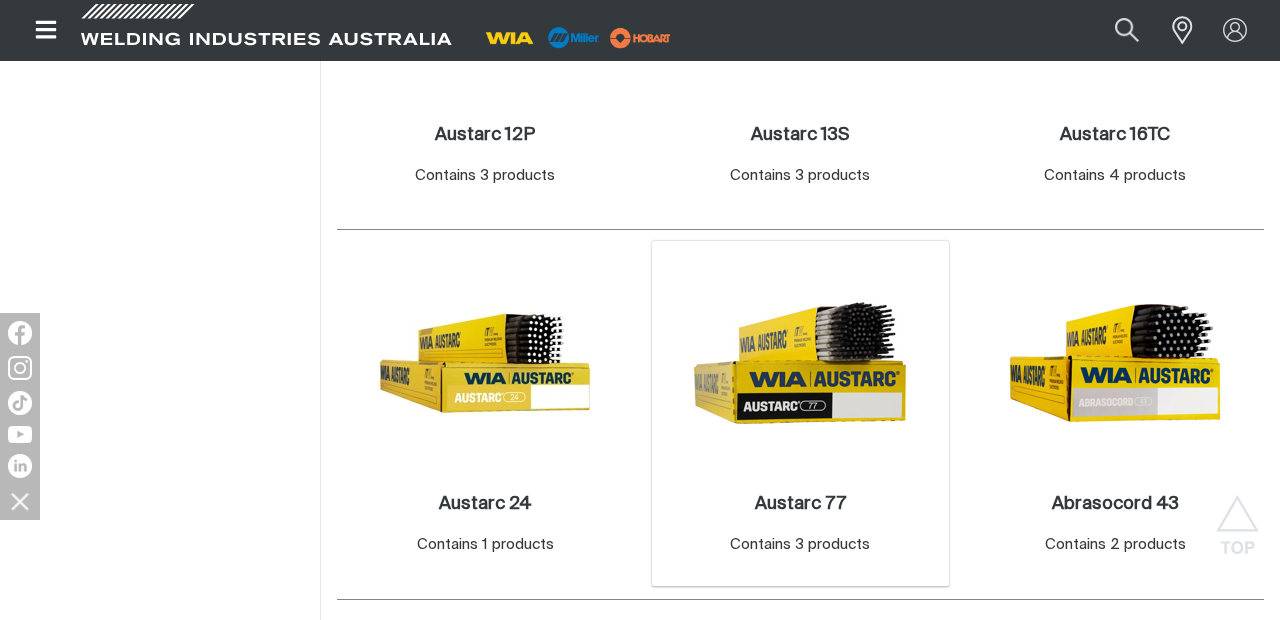 click at bounding box center [800, 363] 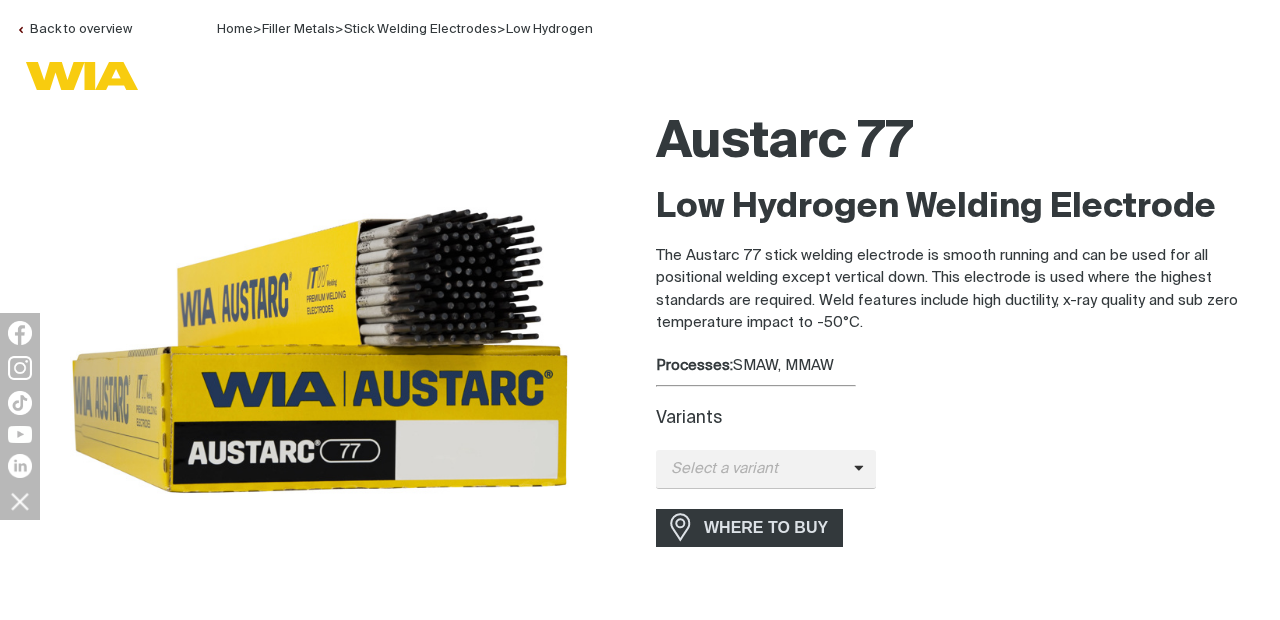 scroll, scrollTop: 156, scrollLeft: 0, axis: vertical 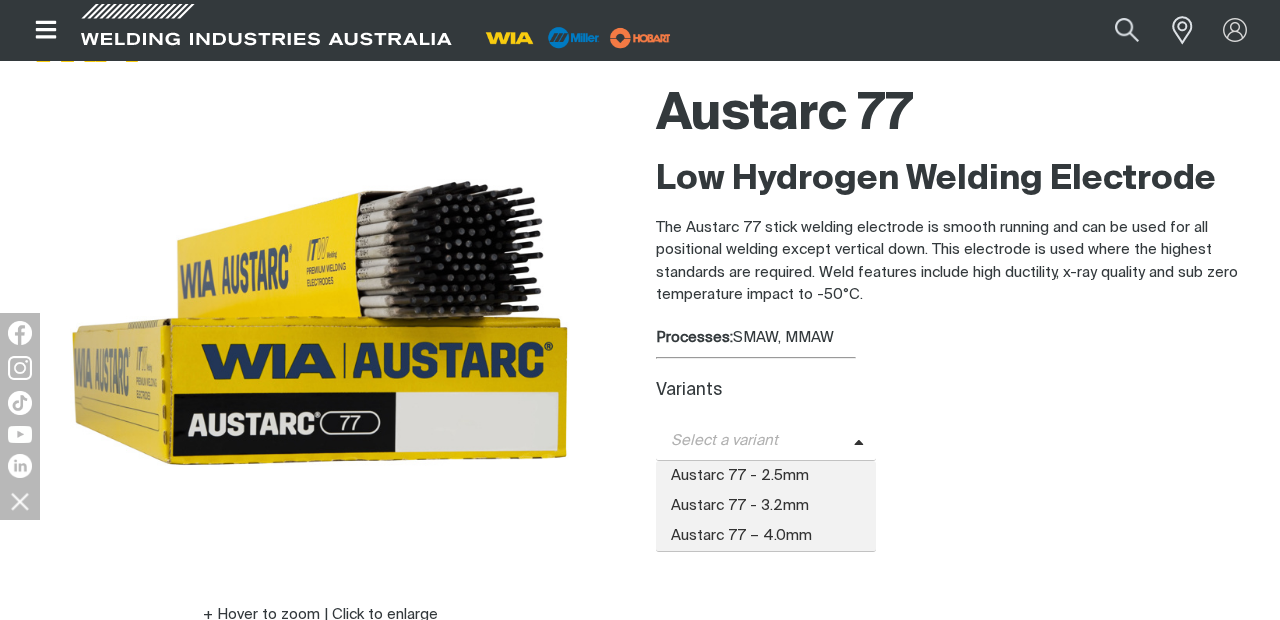 click 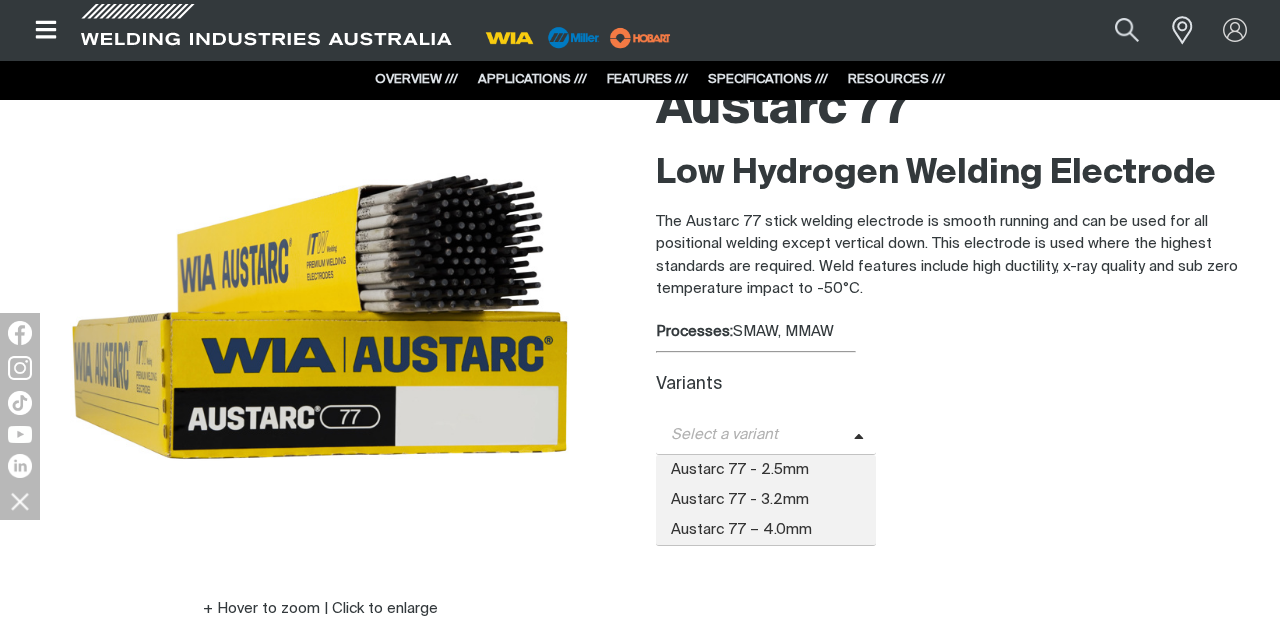 scroll, scrollTop: 159, scrollLeft: 0, axis: vertical 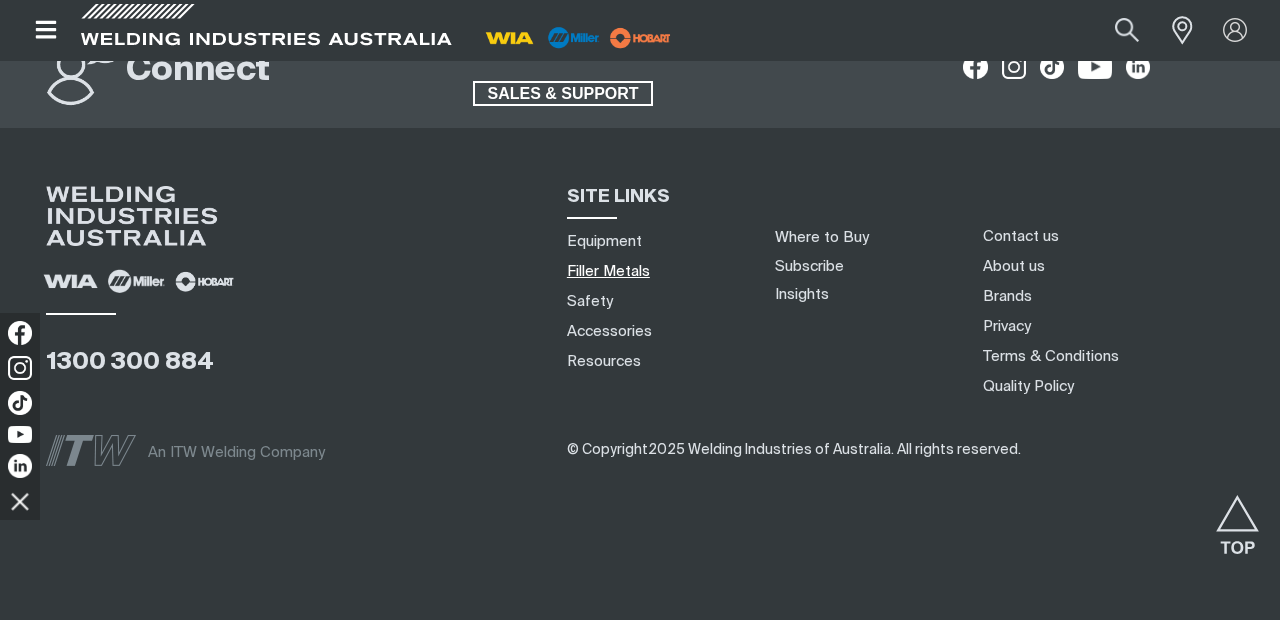 click on "Filler Metals" at bounding box center [608, 271] 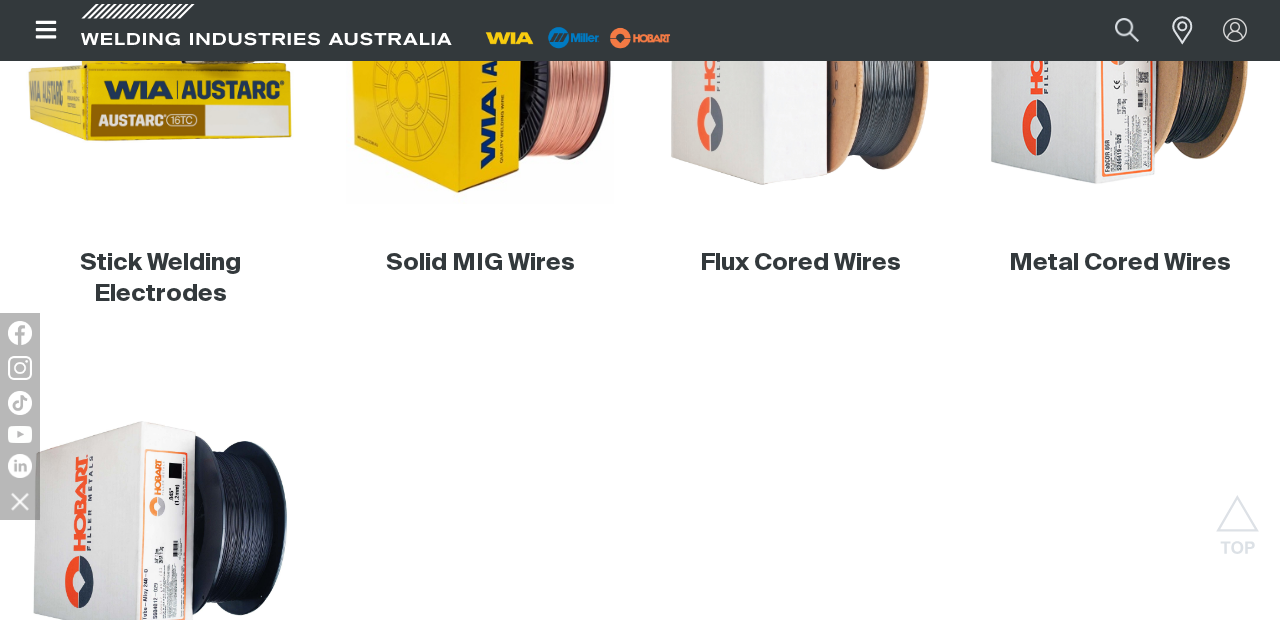 scroll, scrollTop: 775, scrollLeft: 0, axis: vertical 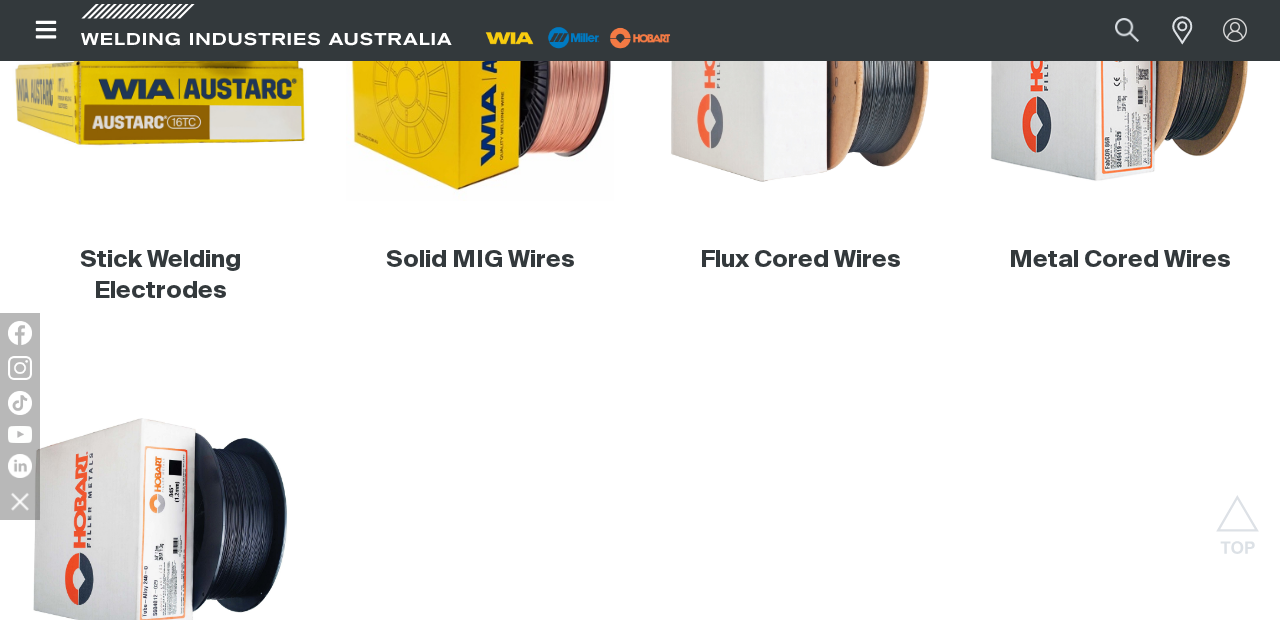 click at bounding box center [160, 67] 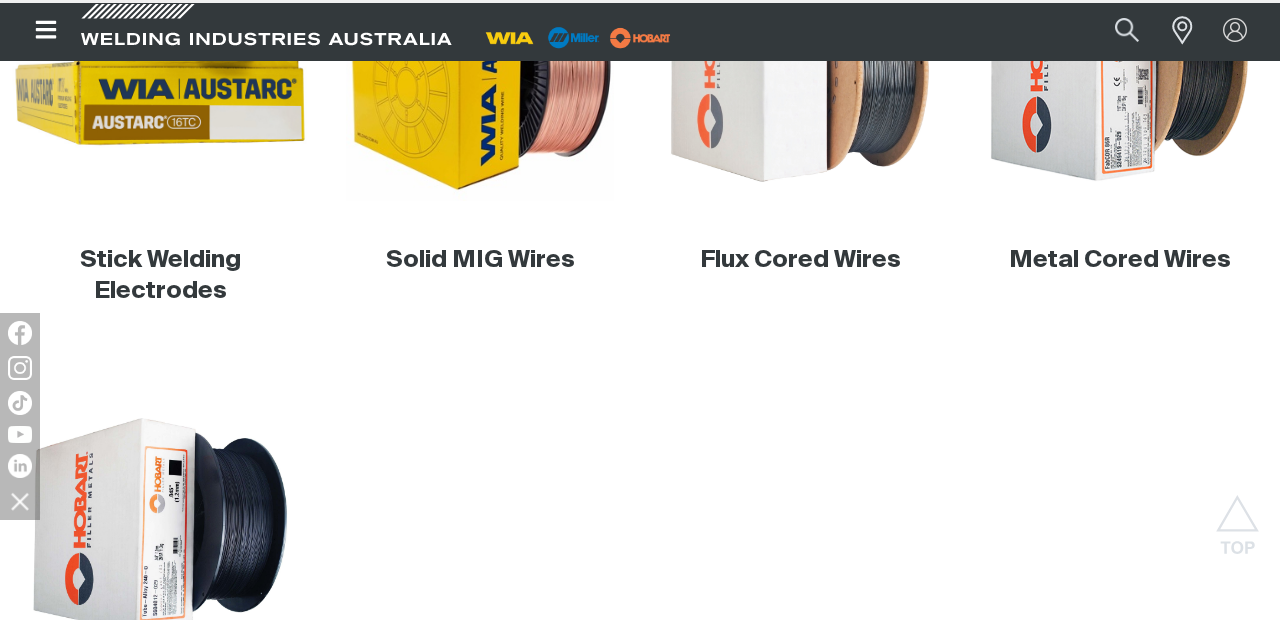 scroll, scrollTop: 0, scrollLeft: 0, axis: both 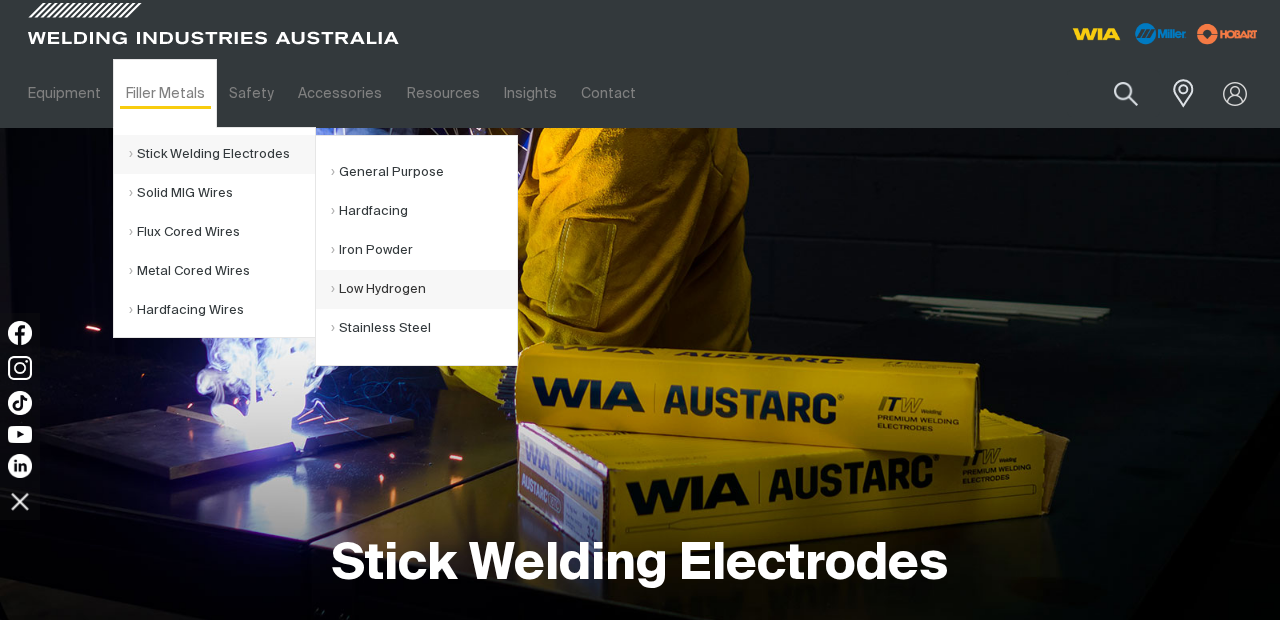 click on "Low Hydrogen" at bounding box center (424, 289) 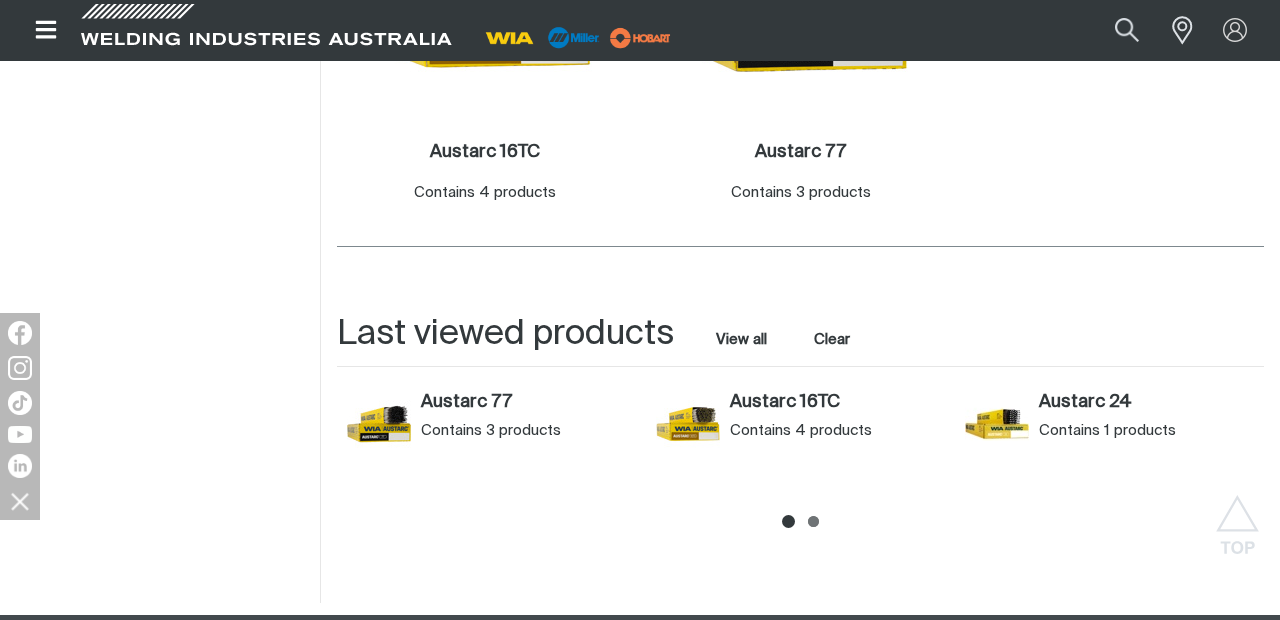 scroll, scrollTop: 876, scrollLeft: 0, axis: vertical 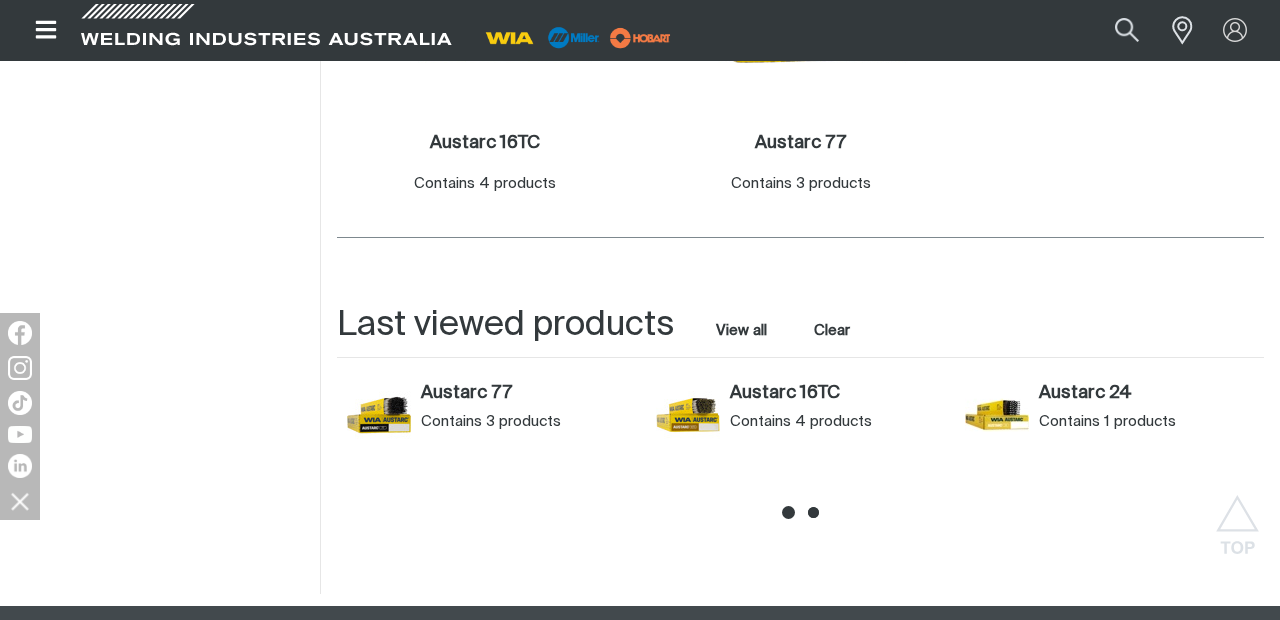 click 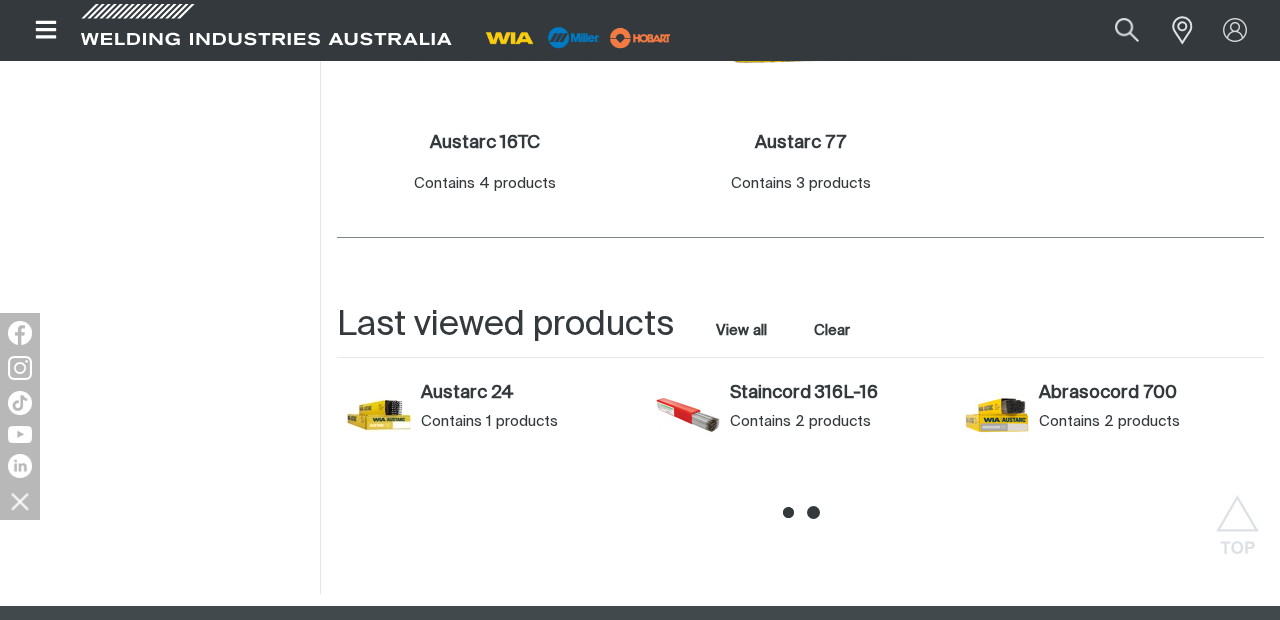 click 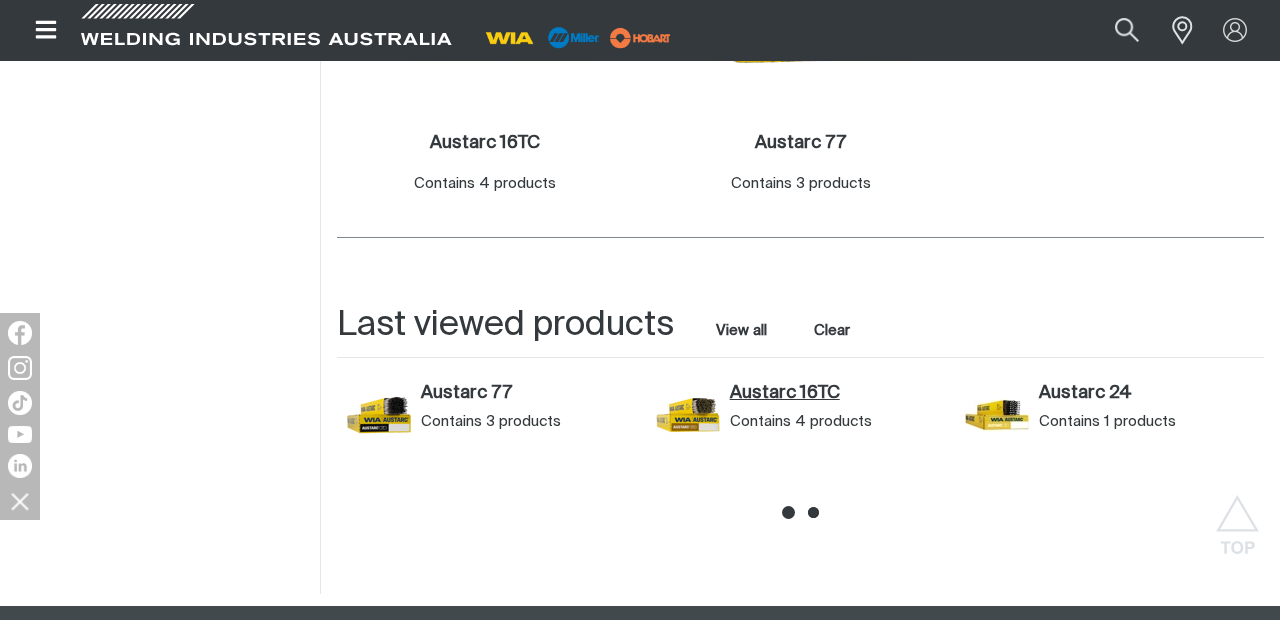 click on "Austarc 16TC" at bounding box center [837, 394] 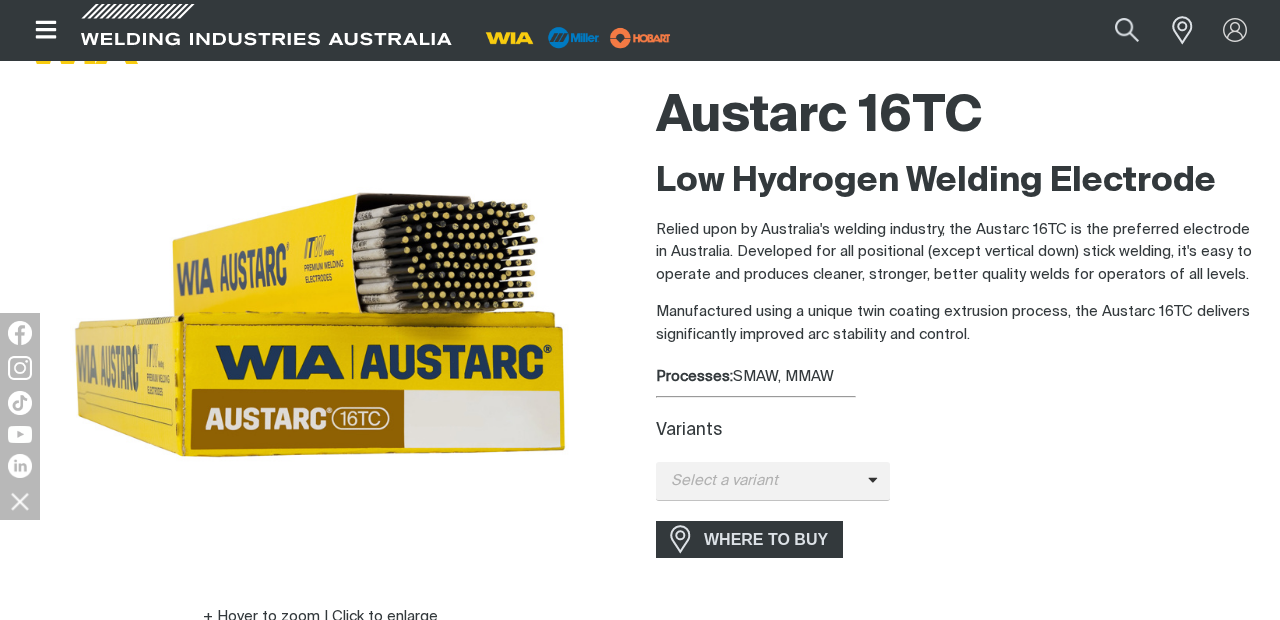 scroll, scrollTop: 155, scrollLeft: 0, axis: vertical 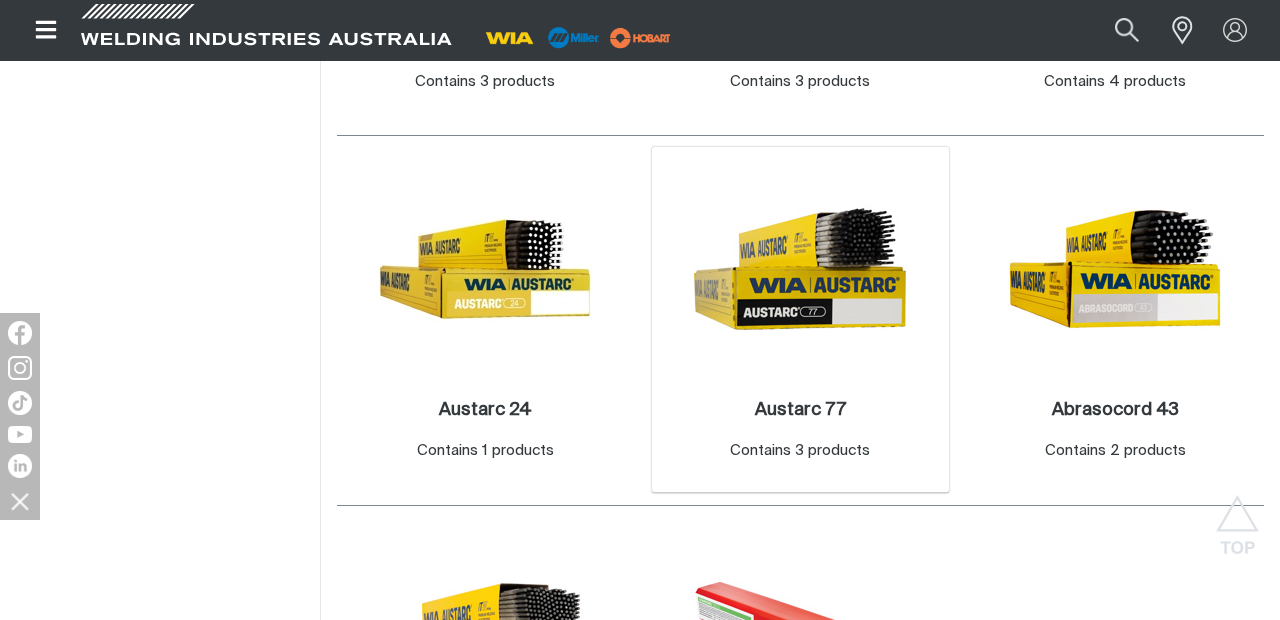 click at bounding box center (800, 269) 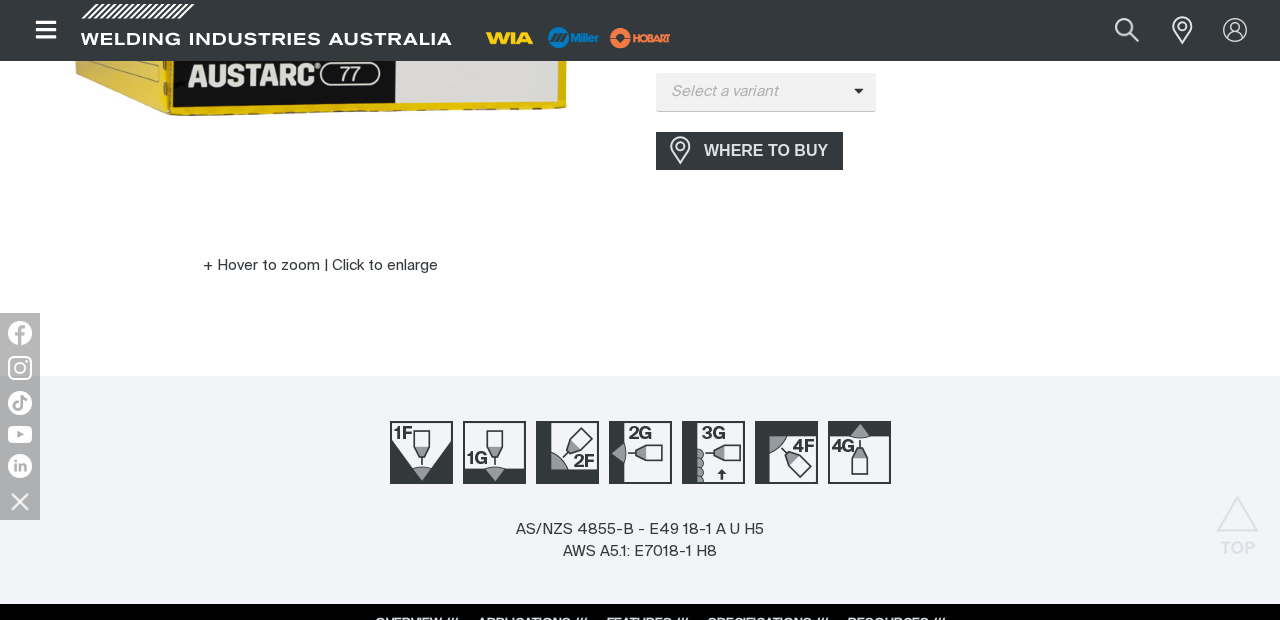 scroll, scrollTop: 507, scrollLeft: 0, axis: vertical 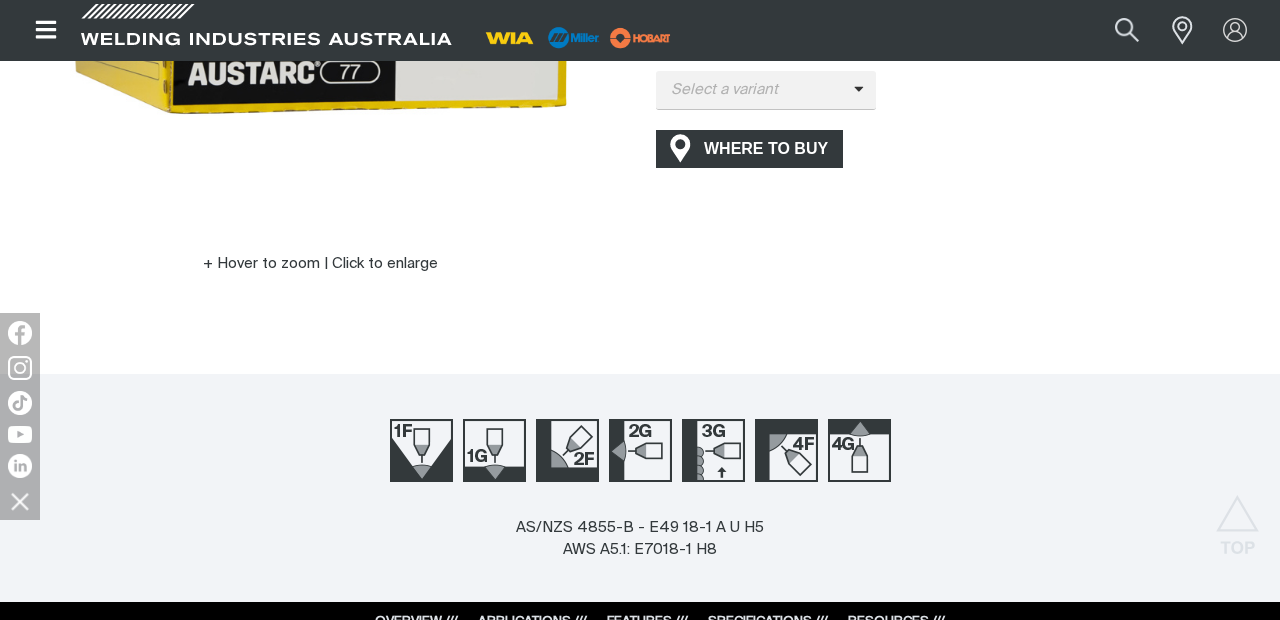 click on "WHERE TO BUY" at bounding box center [766, 149] 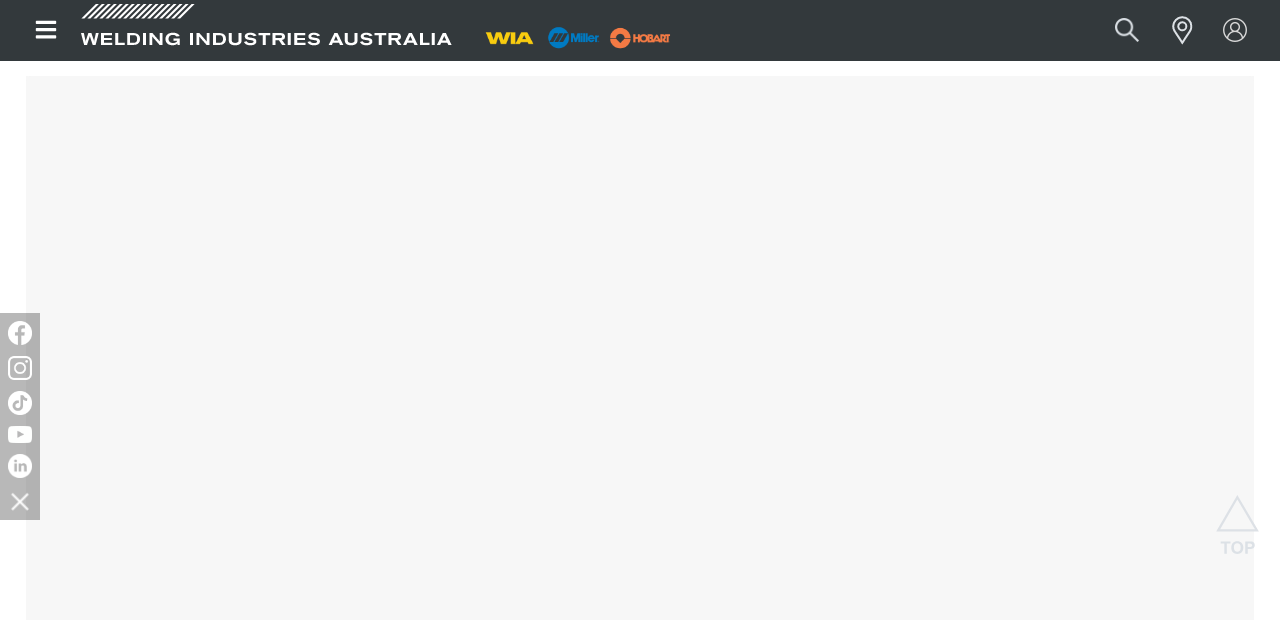 scroll, scrollTop: 0, scrollLeft: 0, axis: both 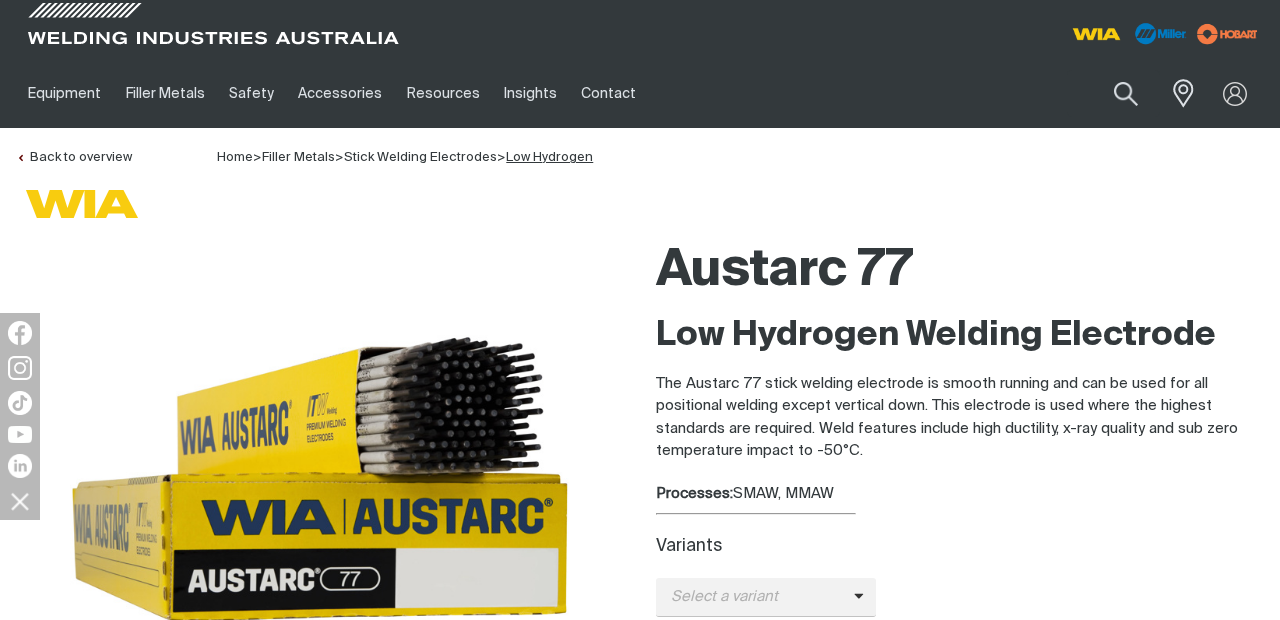 click on "Low Hydrogen" at bounding box center (549, 157) 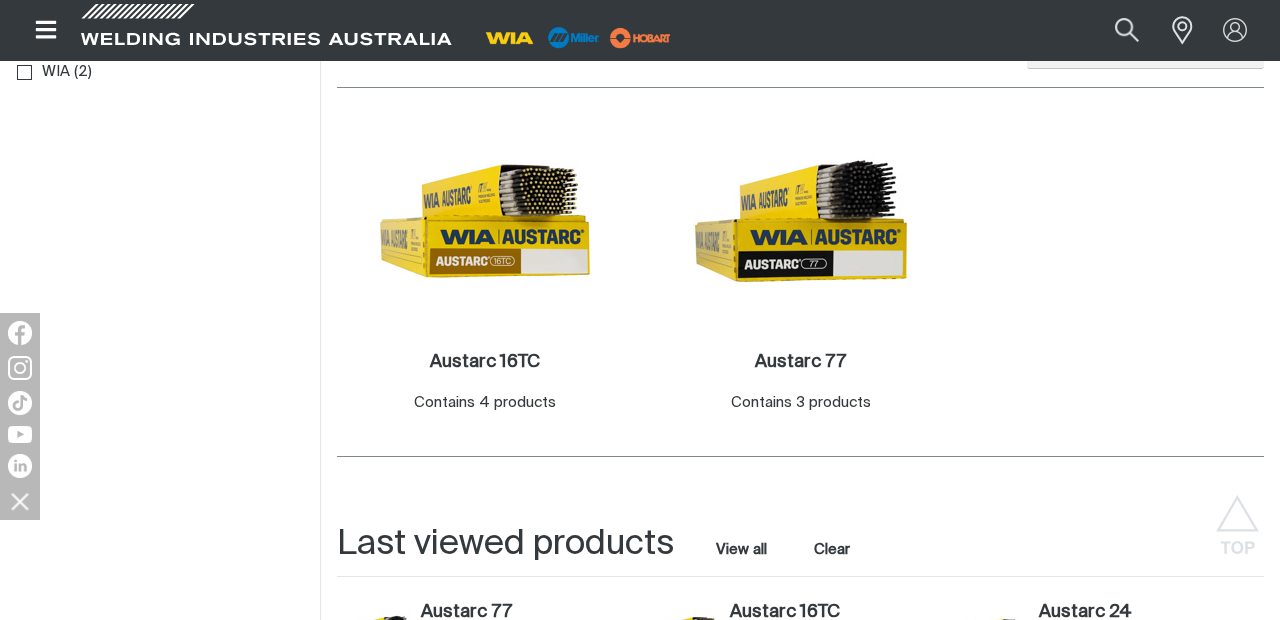 scroll, scrollTop: 656, scrollLeft: 0, axis: vertical 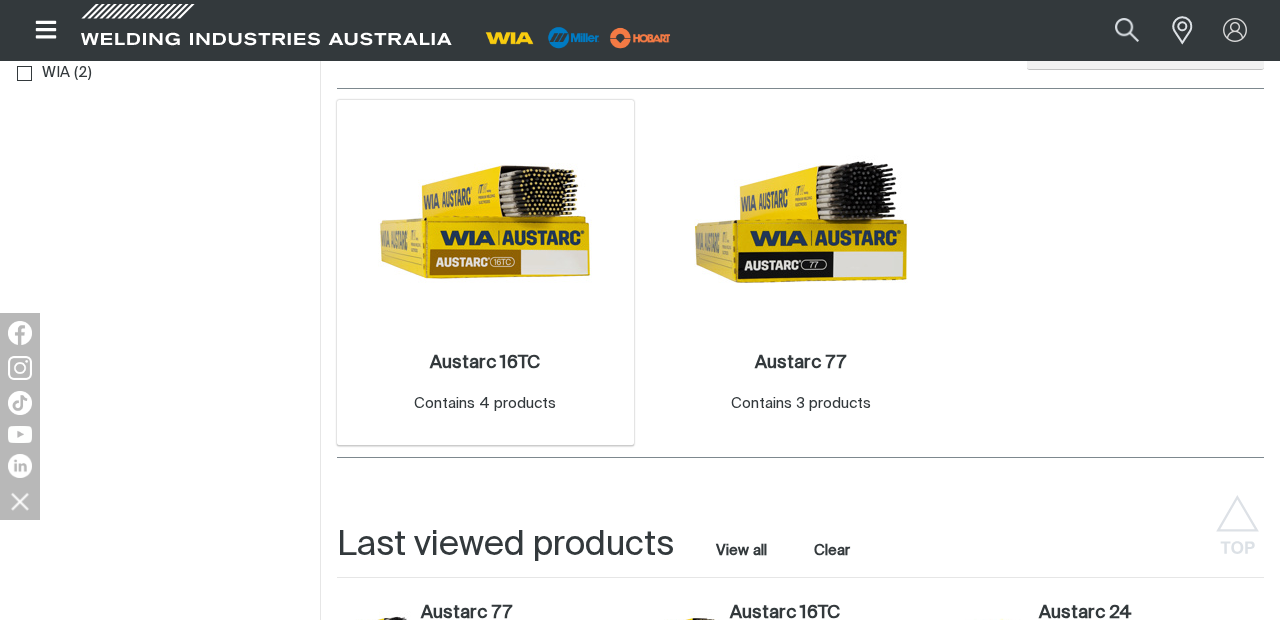click at bounding box center [485, 222] 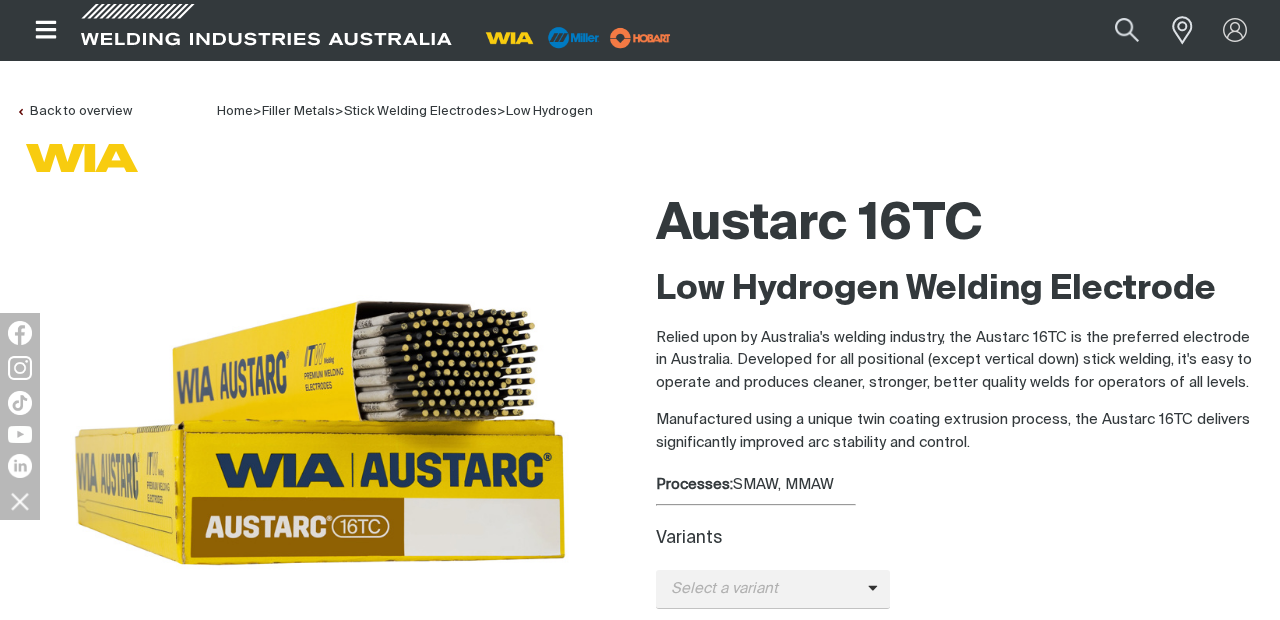 scroll, scrollTop: 0, scrollLeft: 0, axis: both 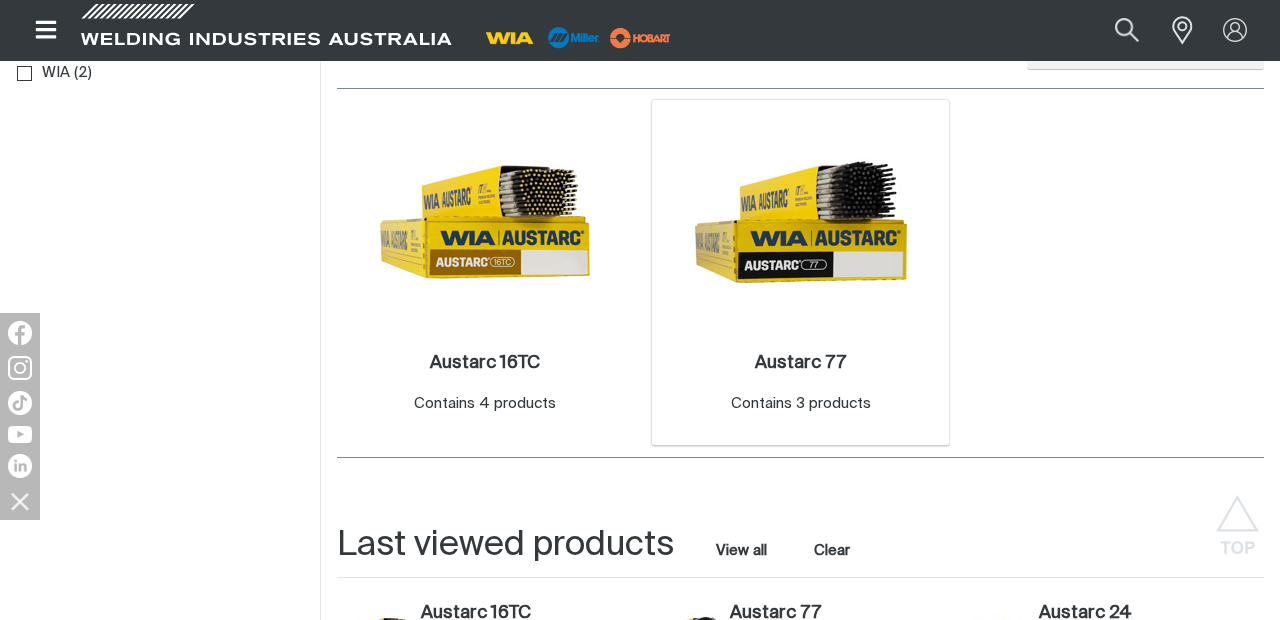 click at bounding box center (801, 222) 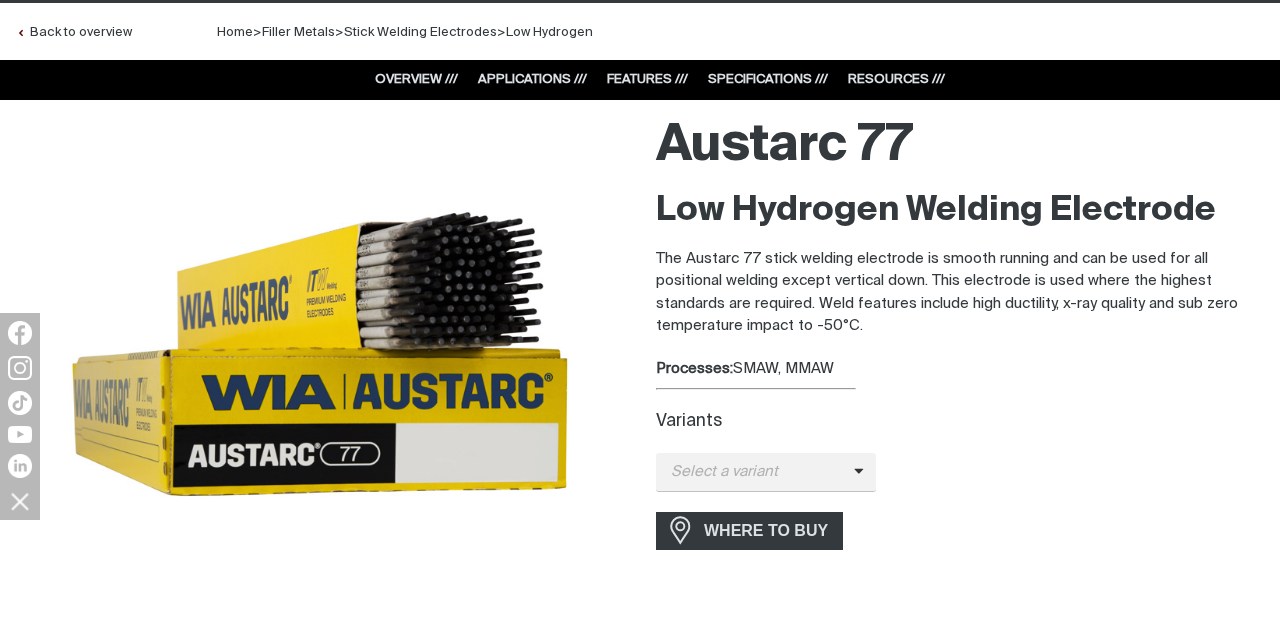 scroll, scrollTop: 126, scrollLeft: 0, axis: vertical 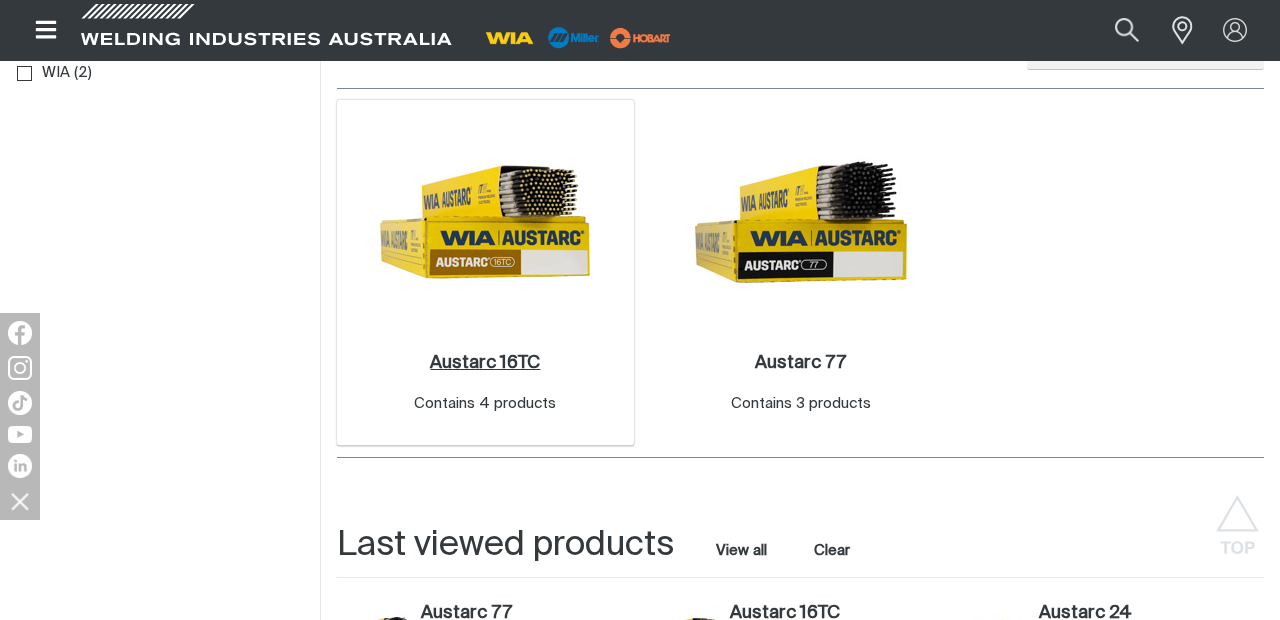 click on "Austarc 16TC ." at bounding box center (485, 363) 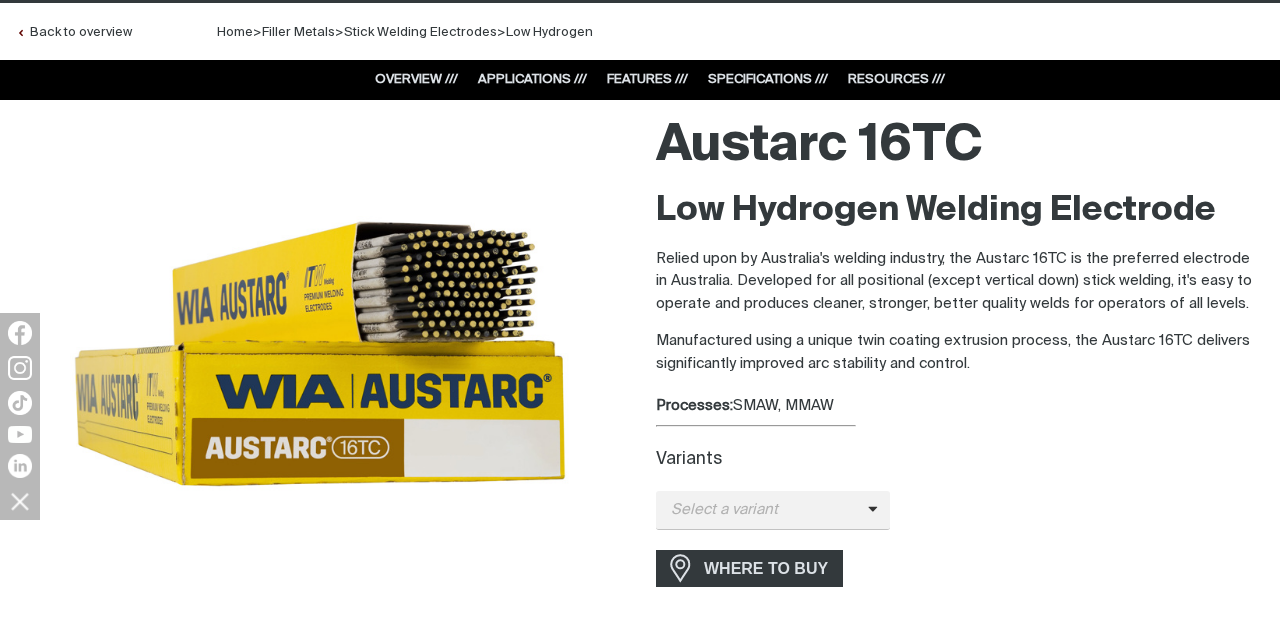 scroll, scrollTop: 0, scrollLeft: 0, axis: both 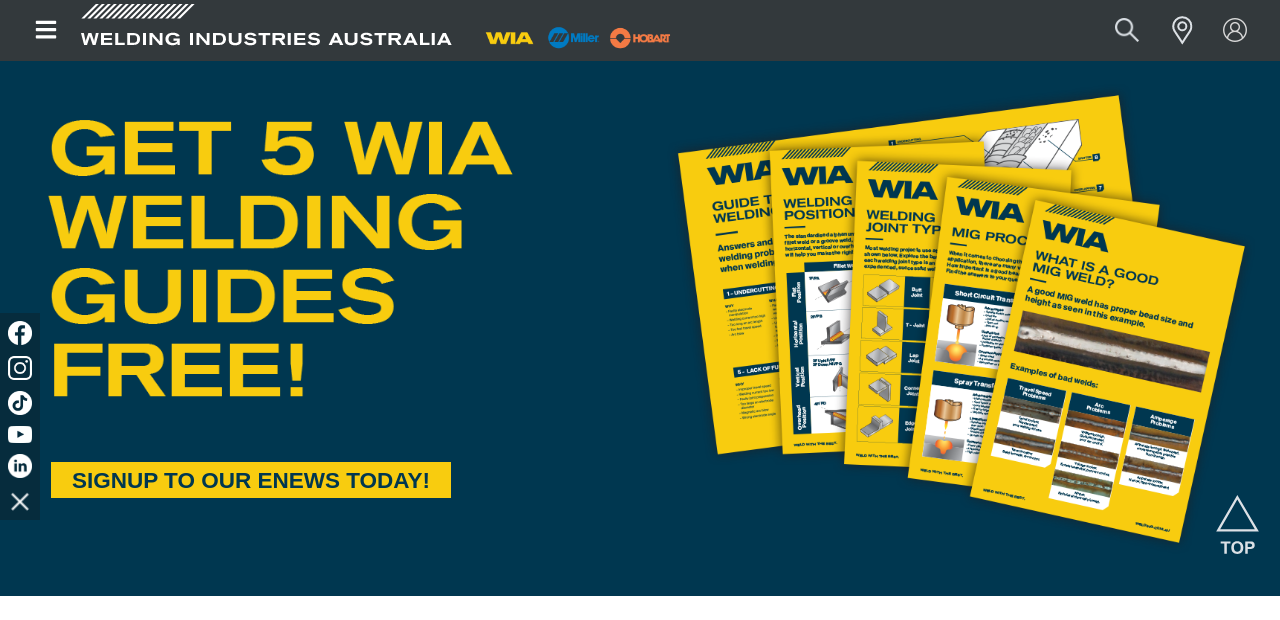 click on "SIGNUP TO OUR ENEWS TODAY!" at bounding box center [251, 480] 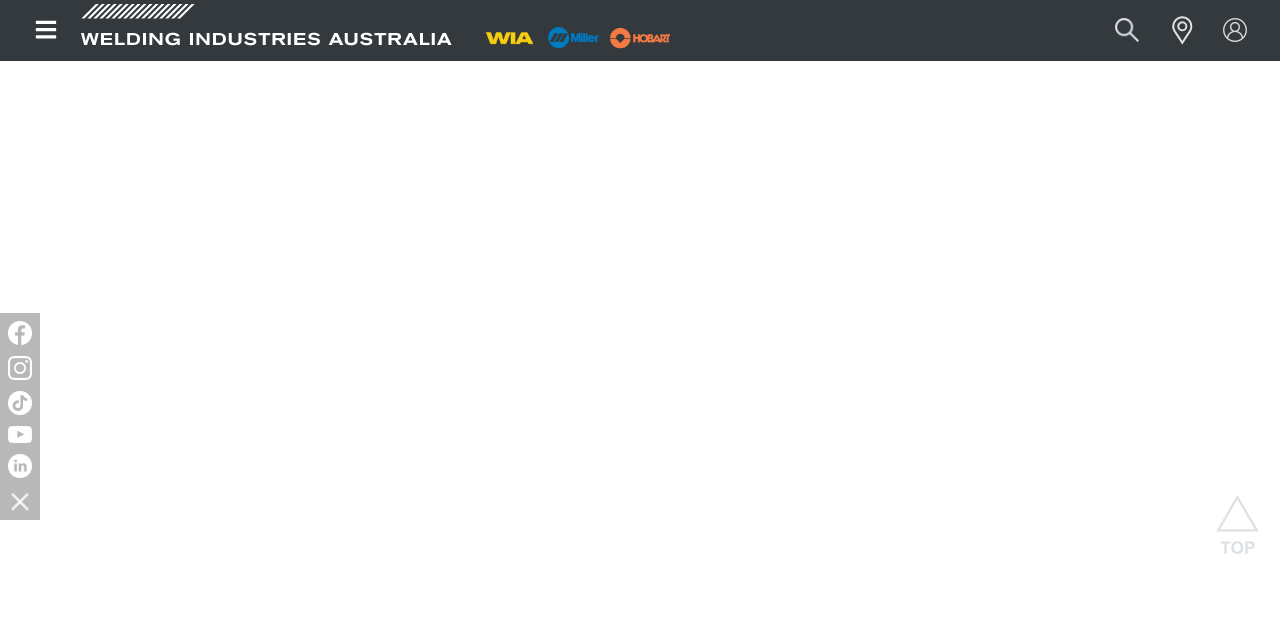 scroll, scrollTop: 493, scrollLeft: 0, axis: vertical 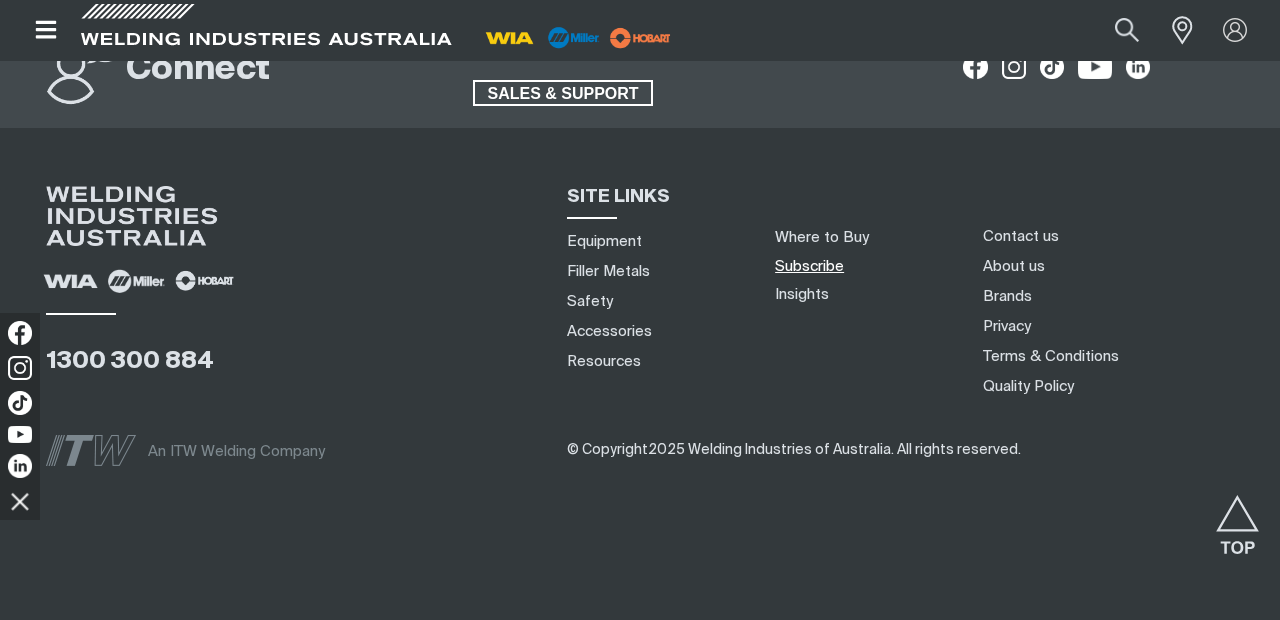 click on "Subscribe" at bounding box center (809, 266) 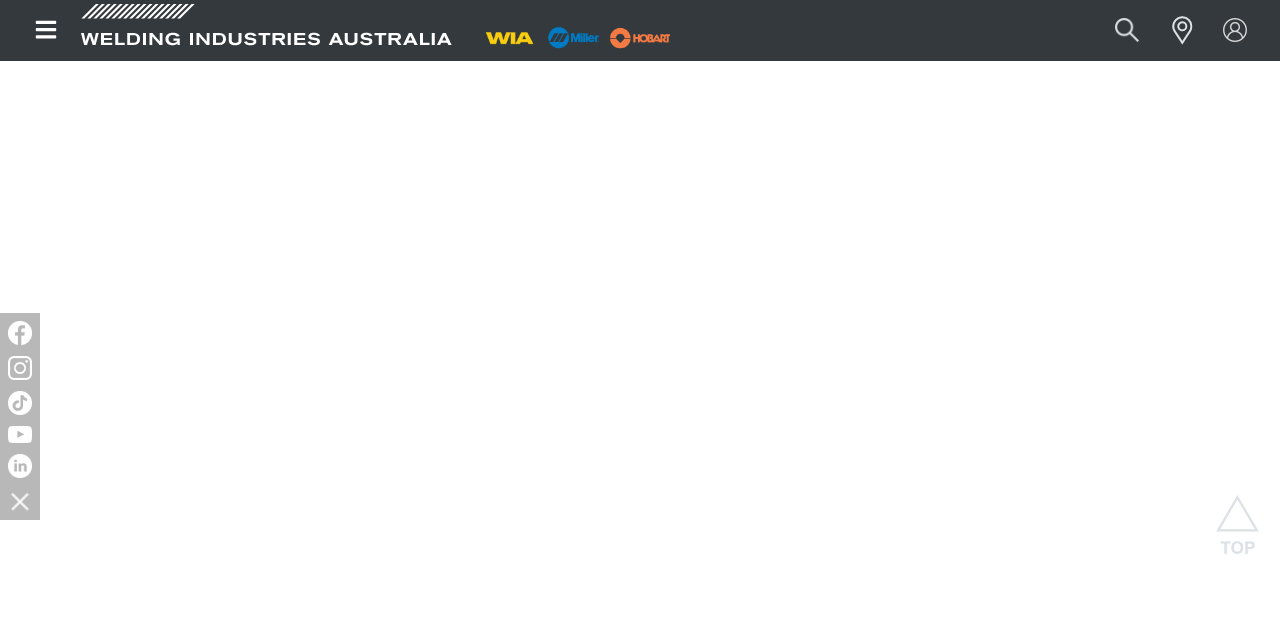 scroll, scrollTop: 582, scrollLeft: 0, axis: vertical 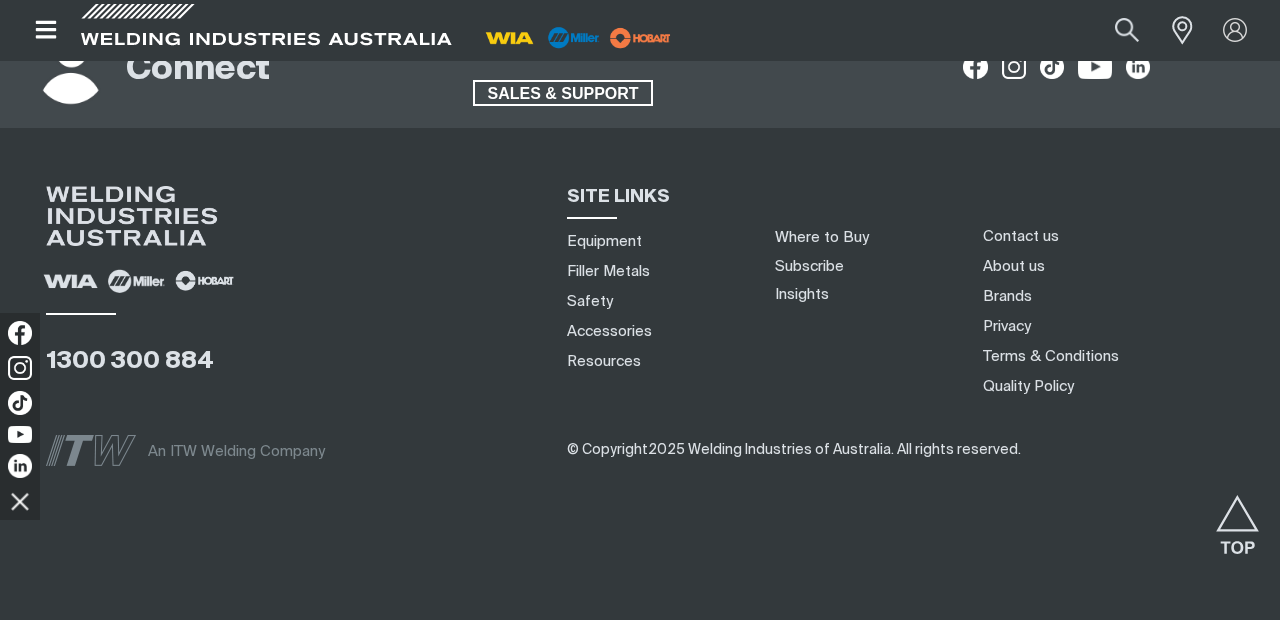 click on "Connect SUBSCRIBE TO UPDATES SALES & SUPPORT" at bounding box center (640, 70) 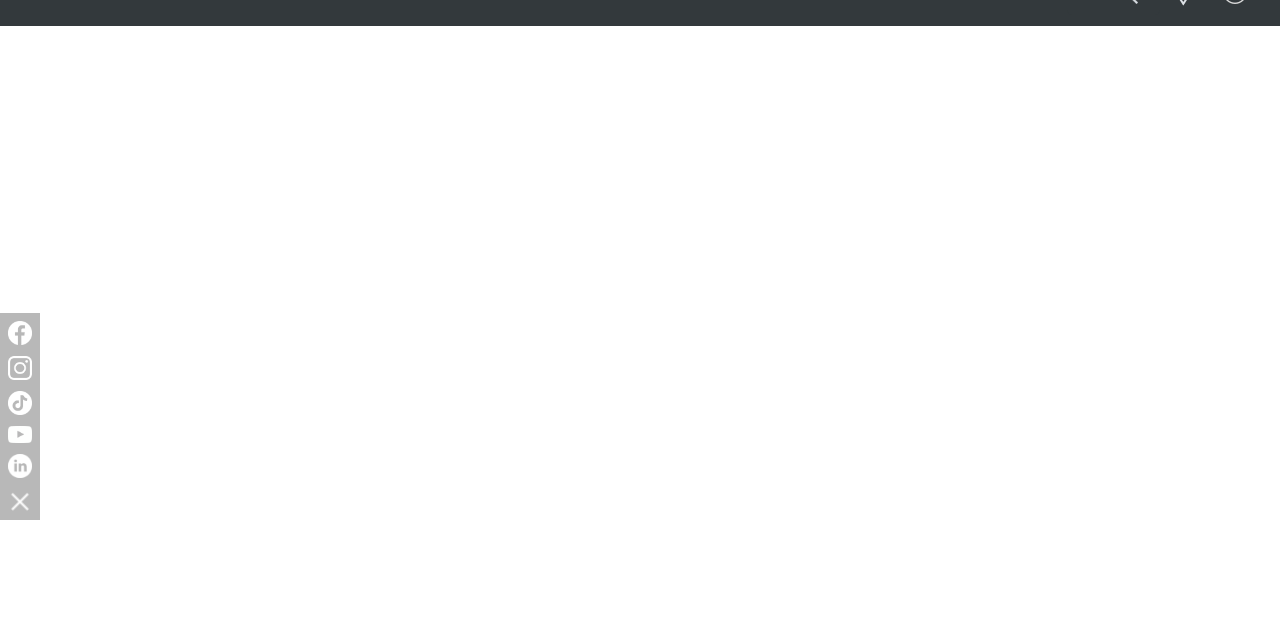 scroll, scrollTop: 76, scrollLeft: 0, axis: vertical 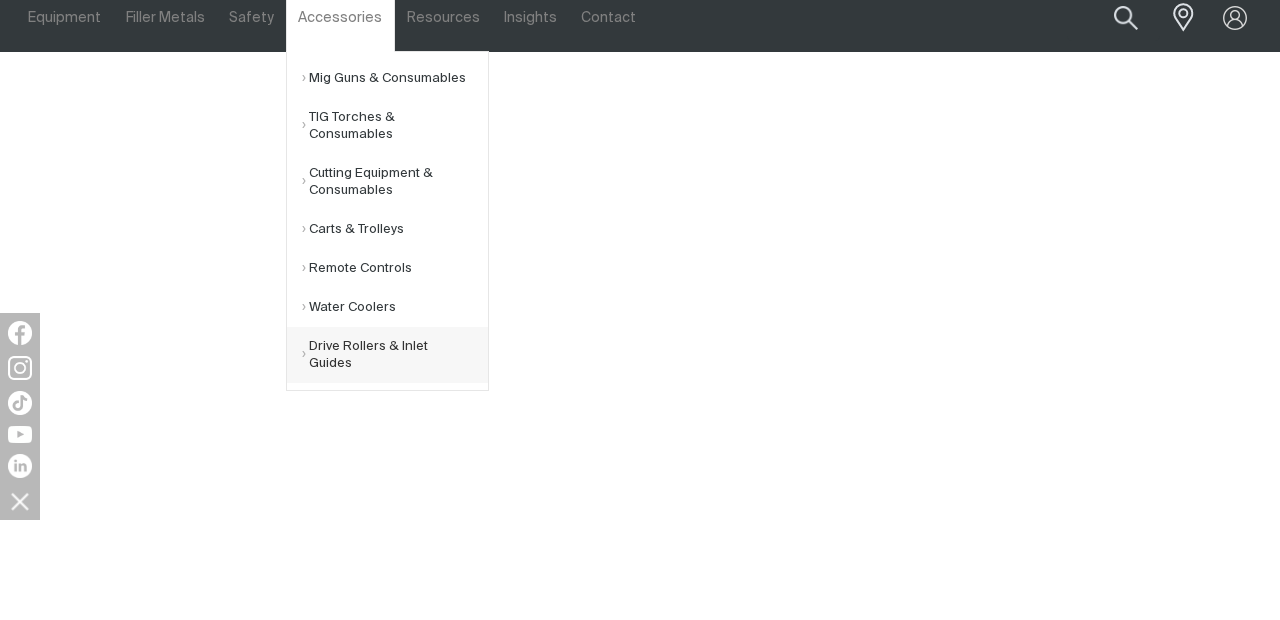 click on "Drive Rollers & Inlet Guides" at bounding box center (395, 355) 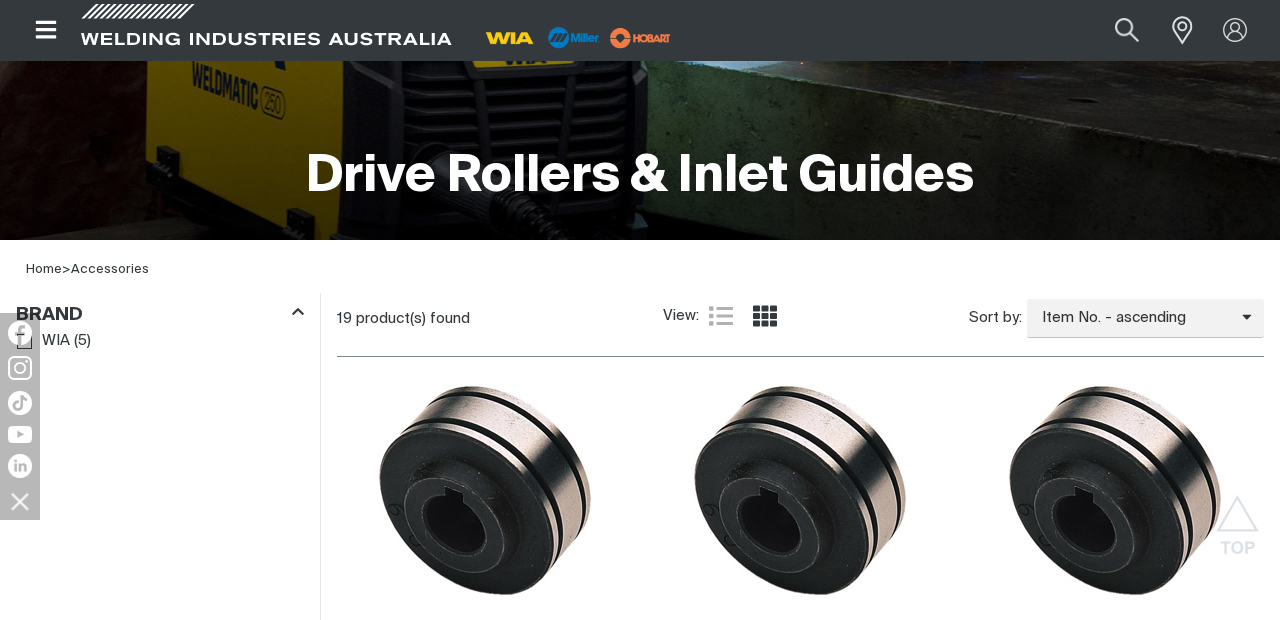 scroll, scrollTop: 433, scrollLeft: 0, axis: vertical 